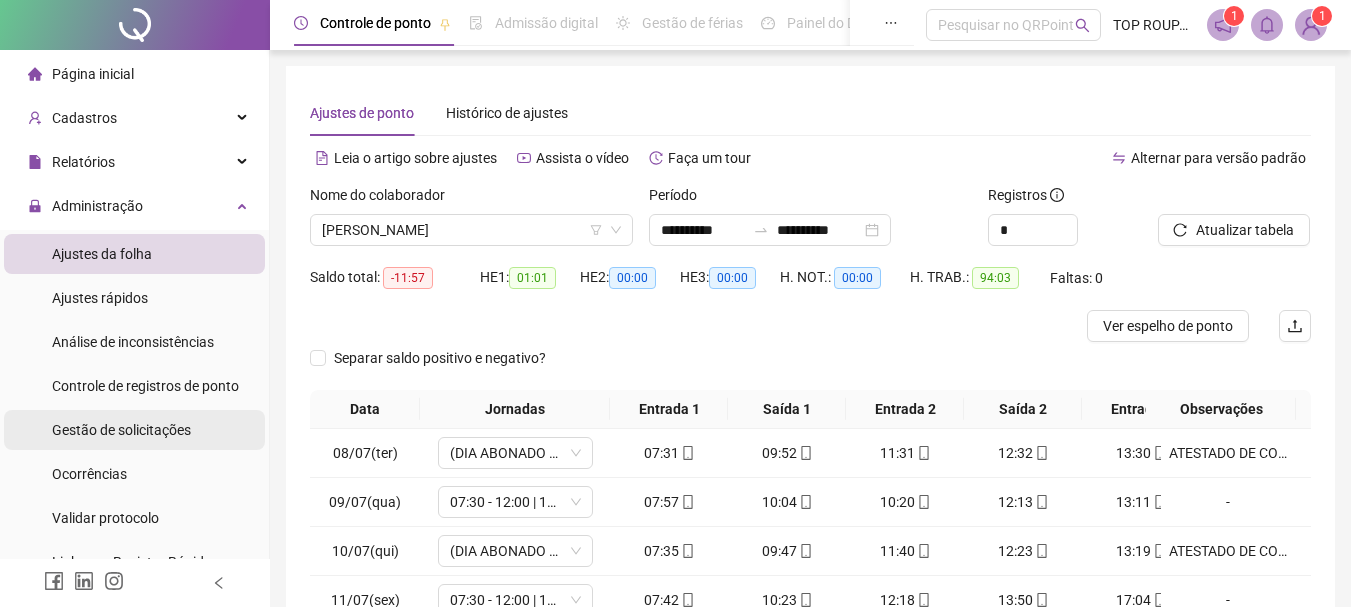 scroll, scrollTop: 0, scrollLeft: 0, axis: both 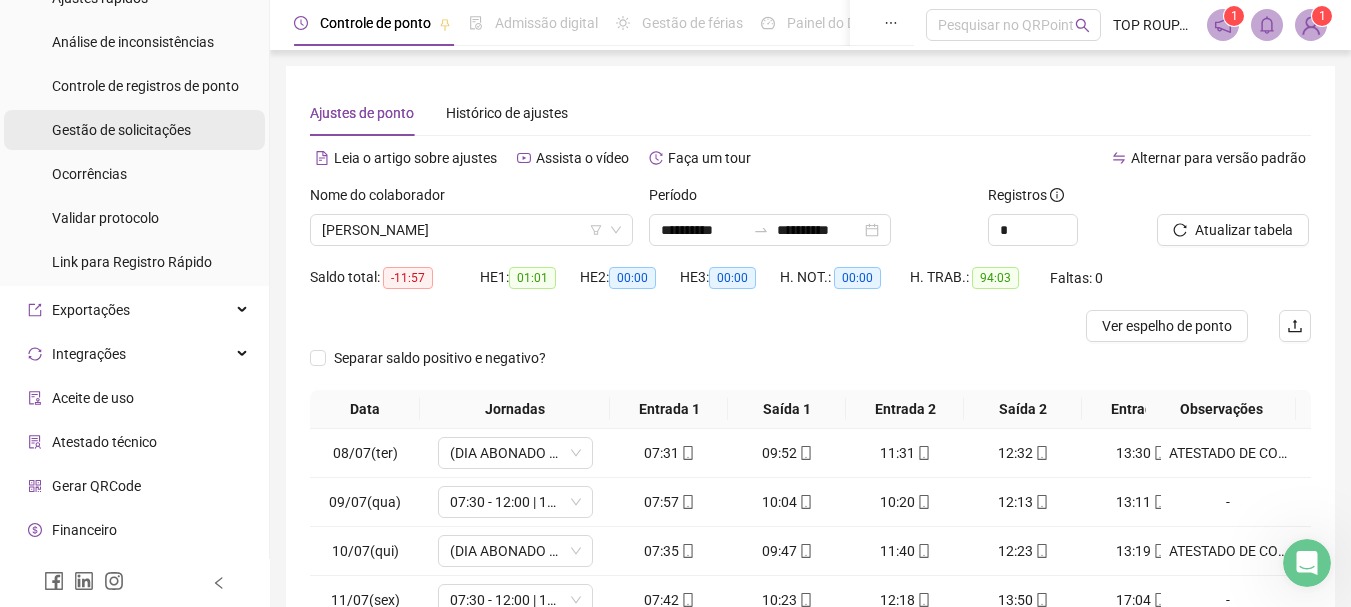 click on "Gestão de solicitações" at bounding box center (121, 130) 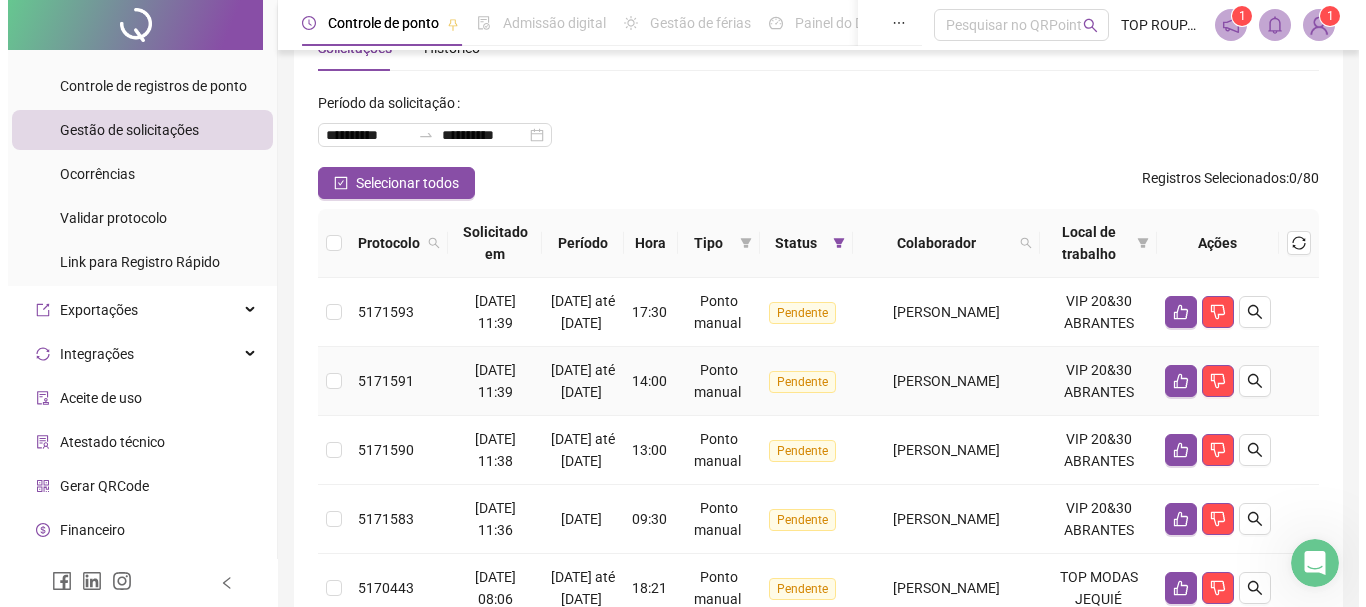 scroll, scrollTop: 100, scrollLeft: 0, axis: vertical 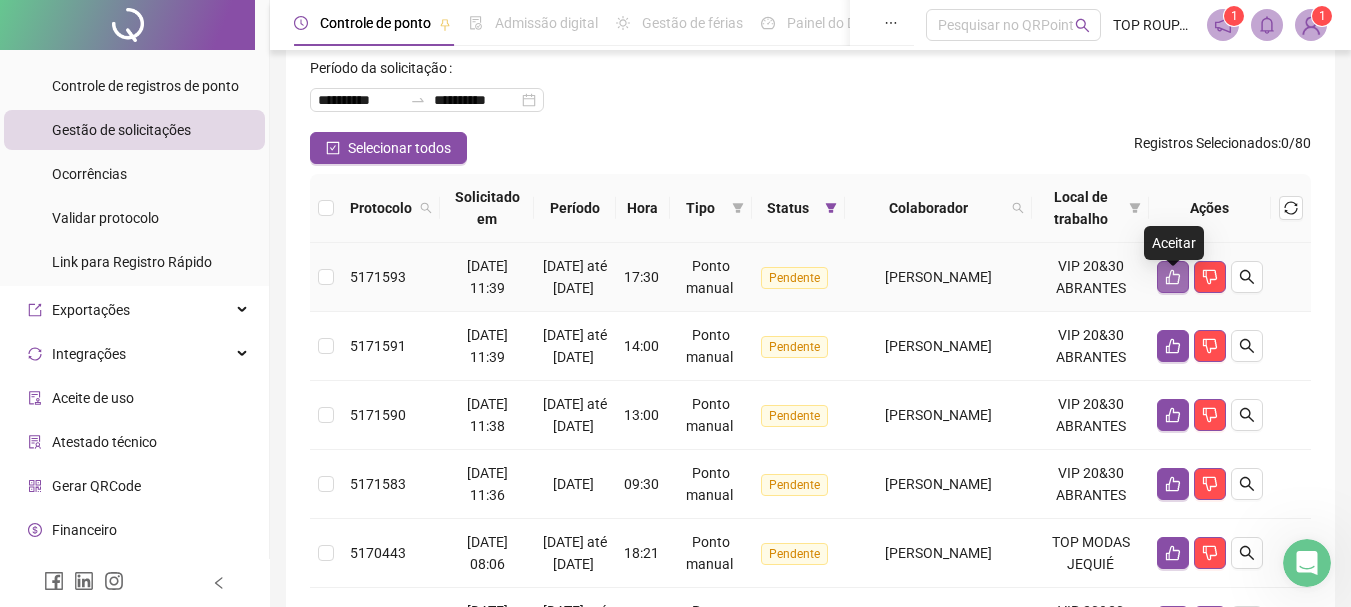 click at bounding box center (1173, 277) 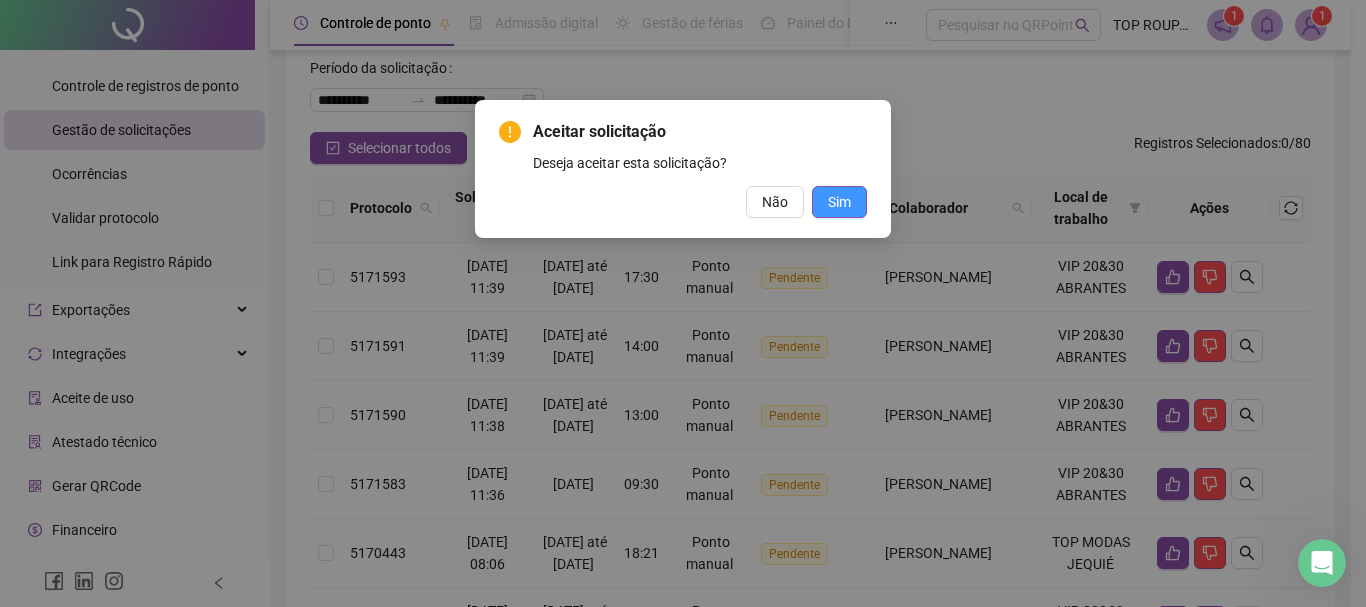 click on "Sim" at bounding box center (839, 202) 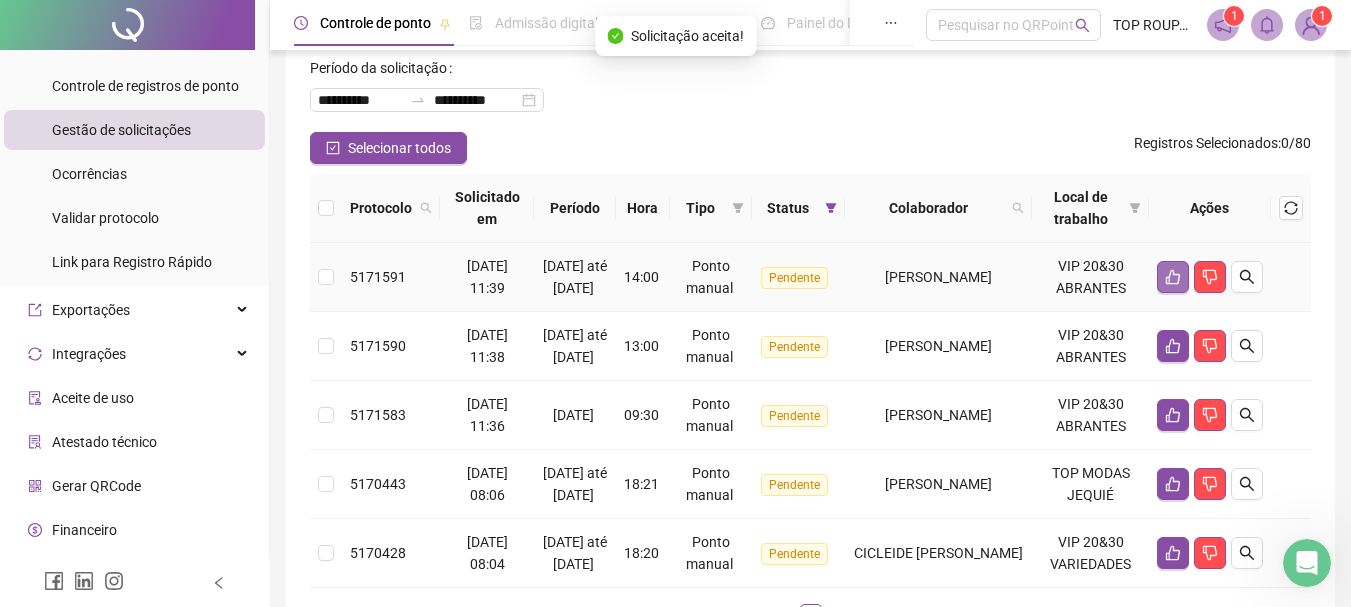 click 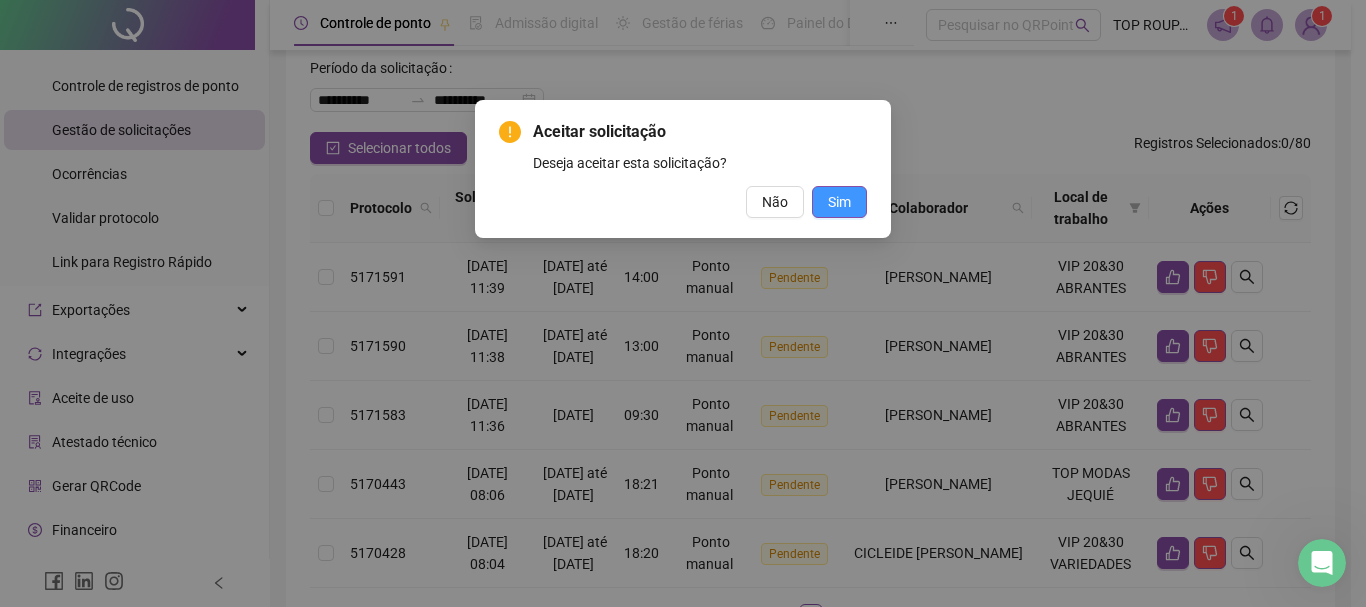 click on "Sim" at bounding box center [839, 202] 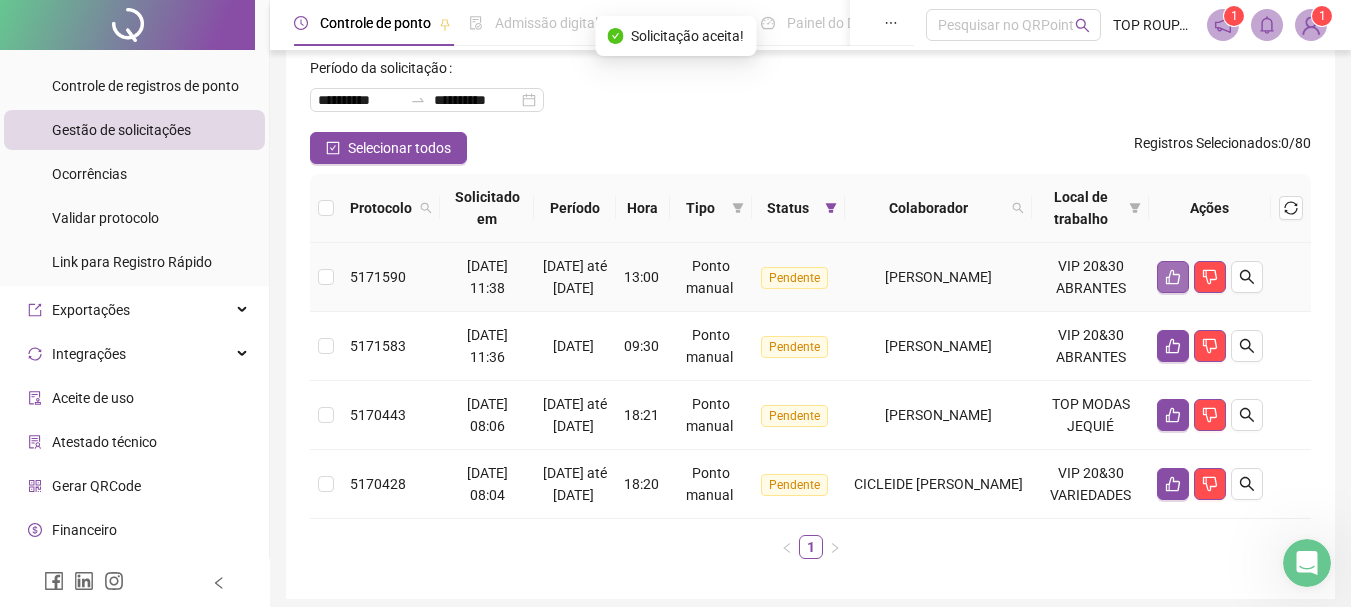 click 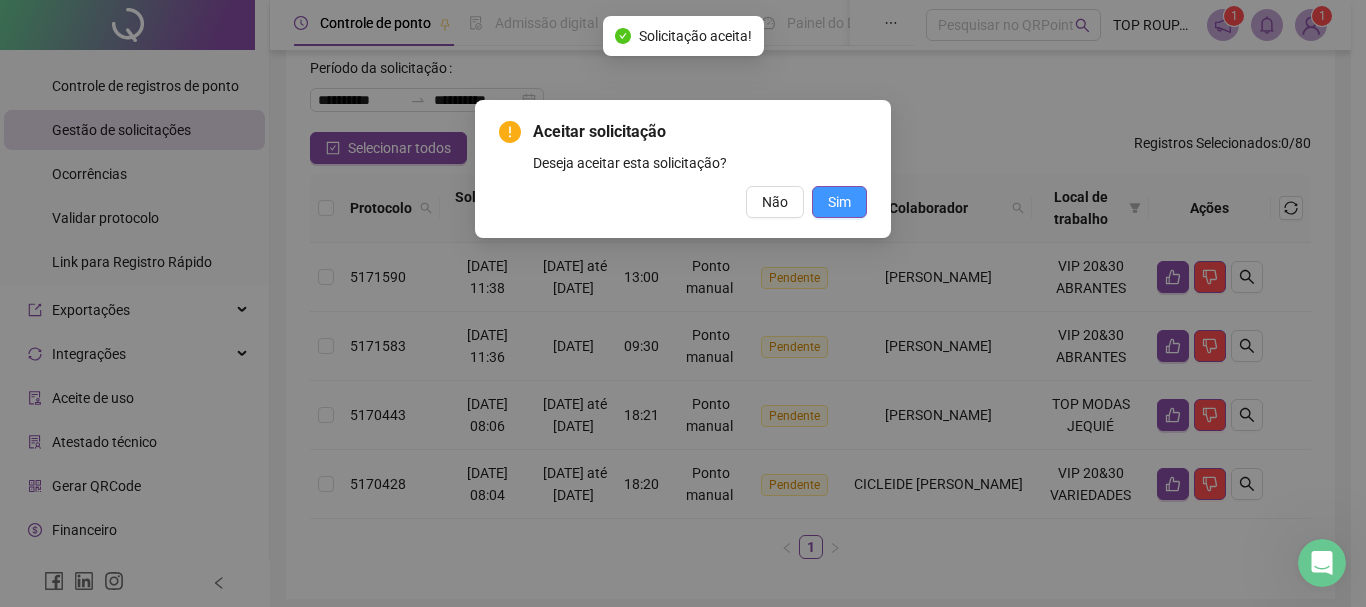 click on "Sim" at bounding box center (839, 202) 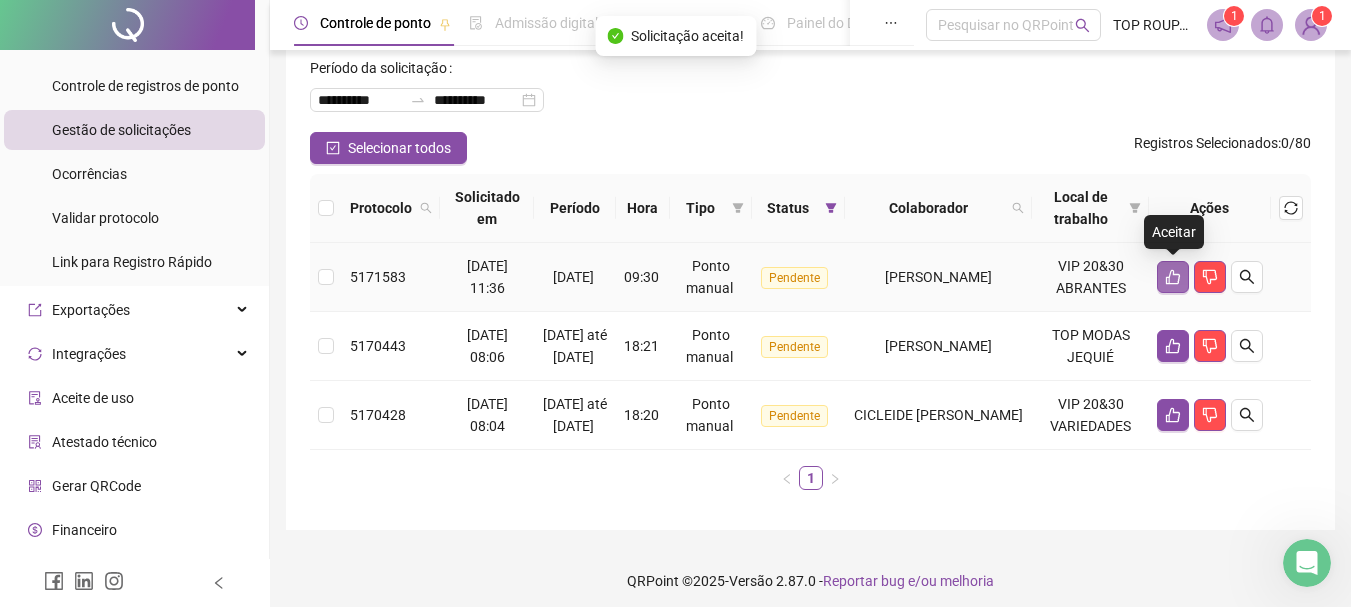 click 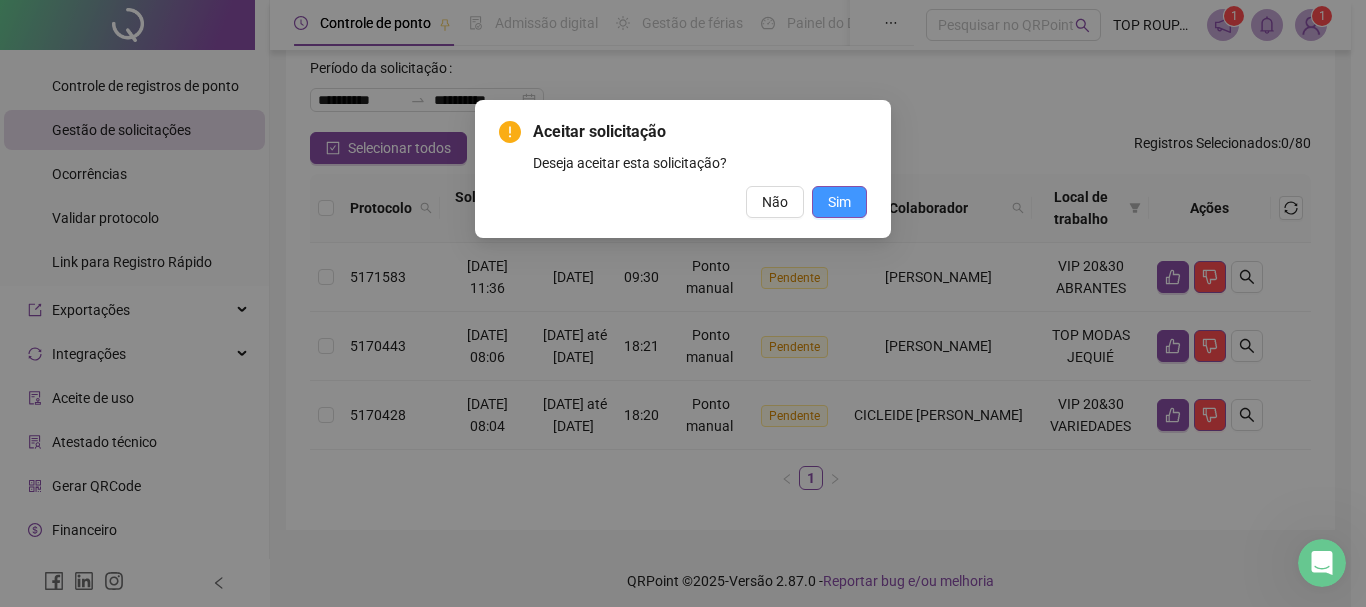 click on "Sim" at bounding box center (839, 202) 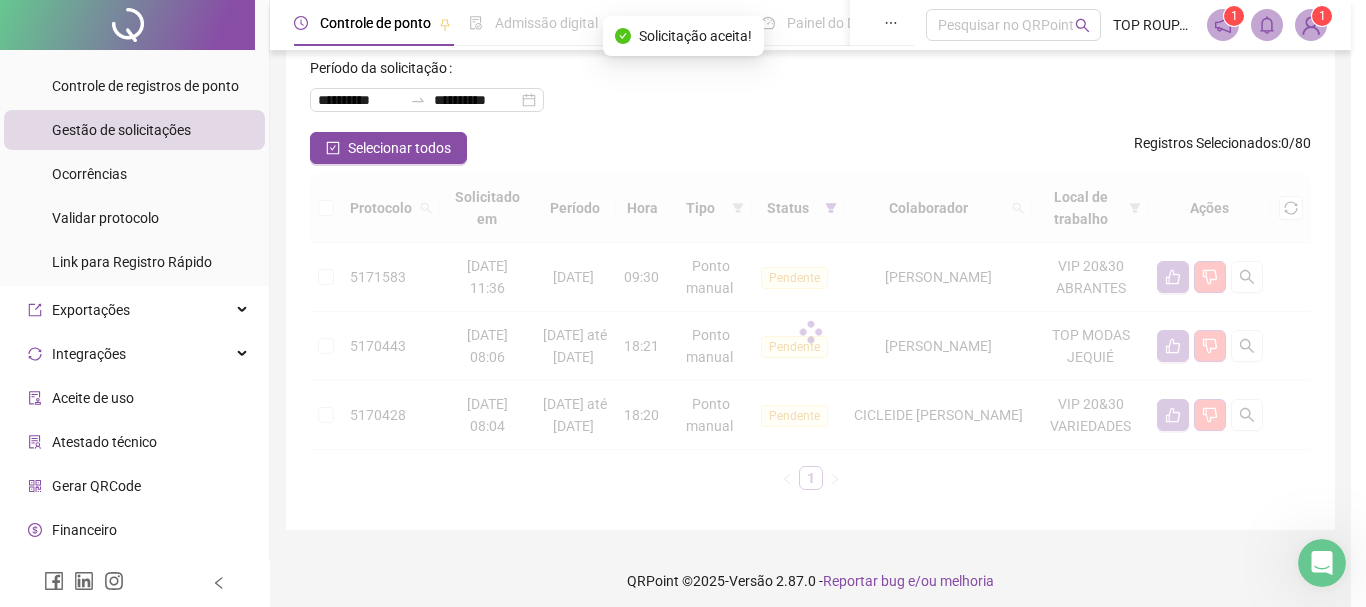 scroll, scrollTop: 84, scrollLeft: 0, axis: vertical 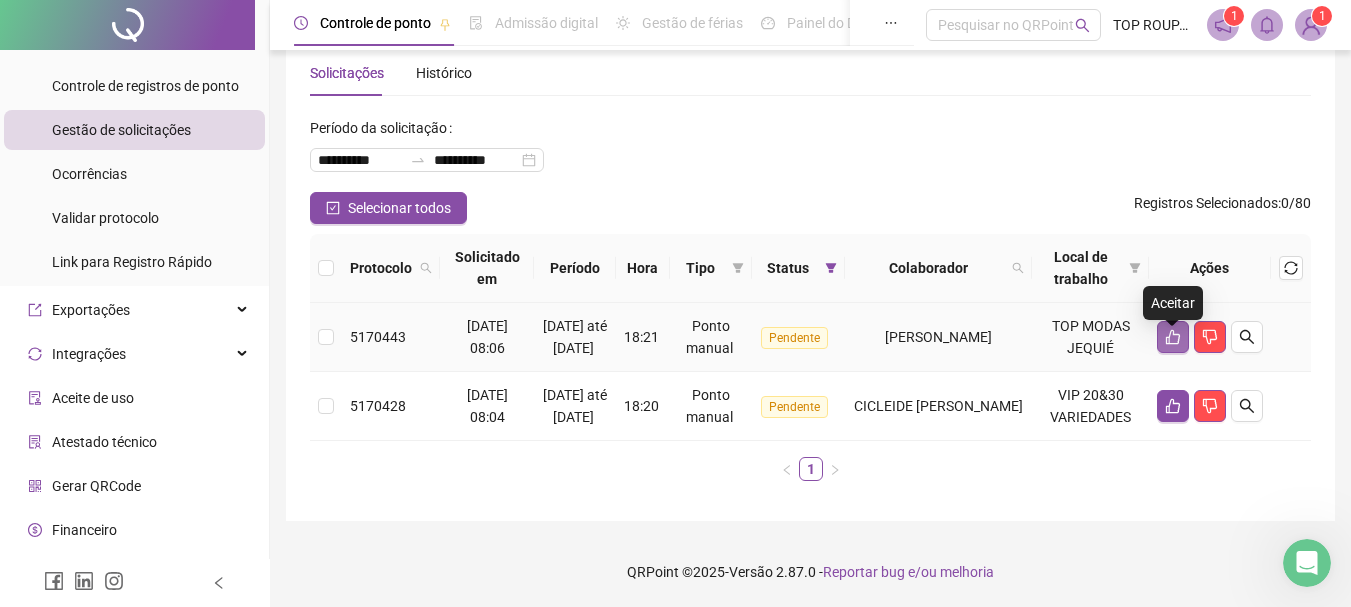 click 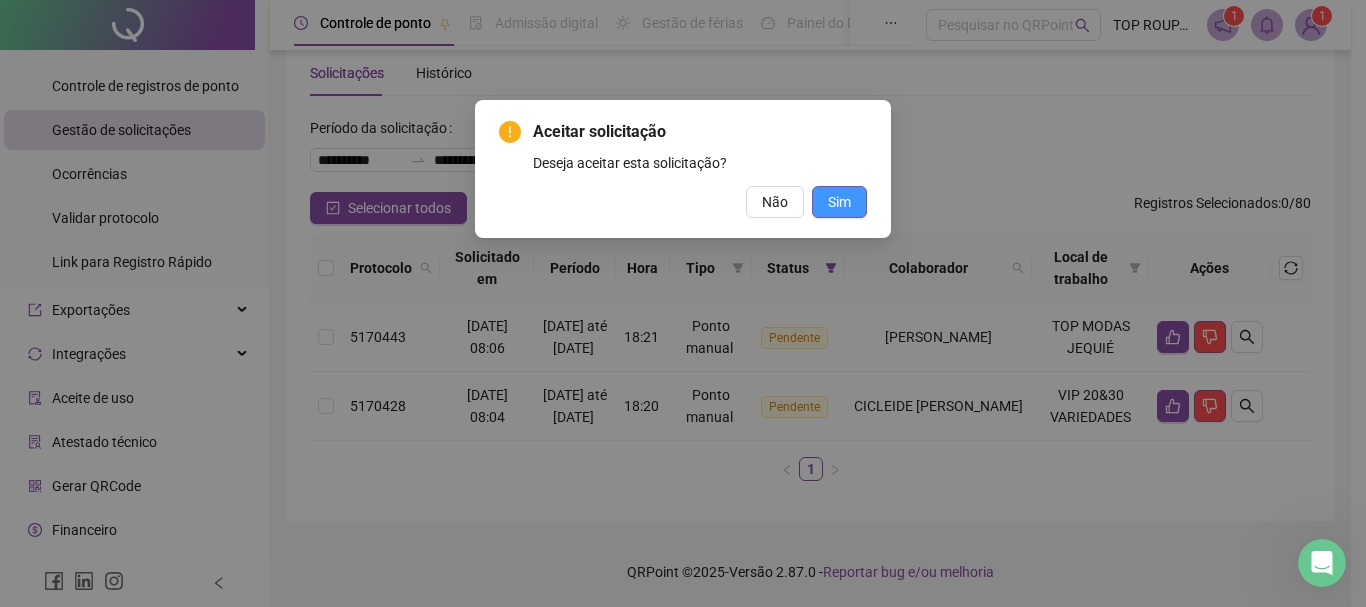 click on "Sim" at bounding box center (839, 202) 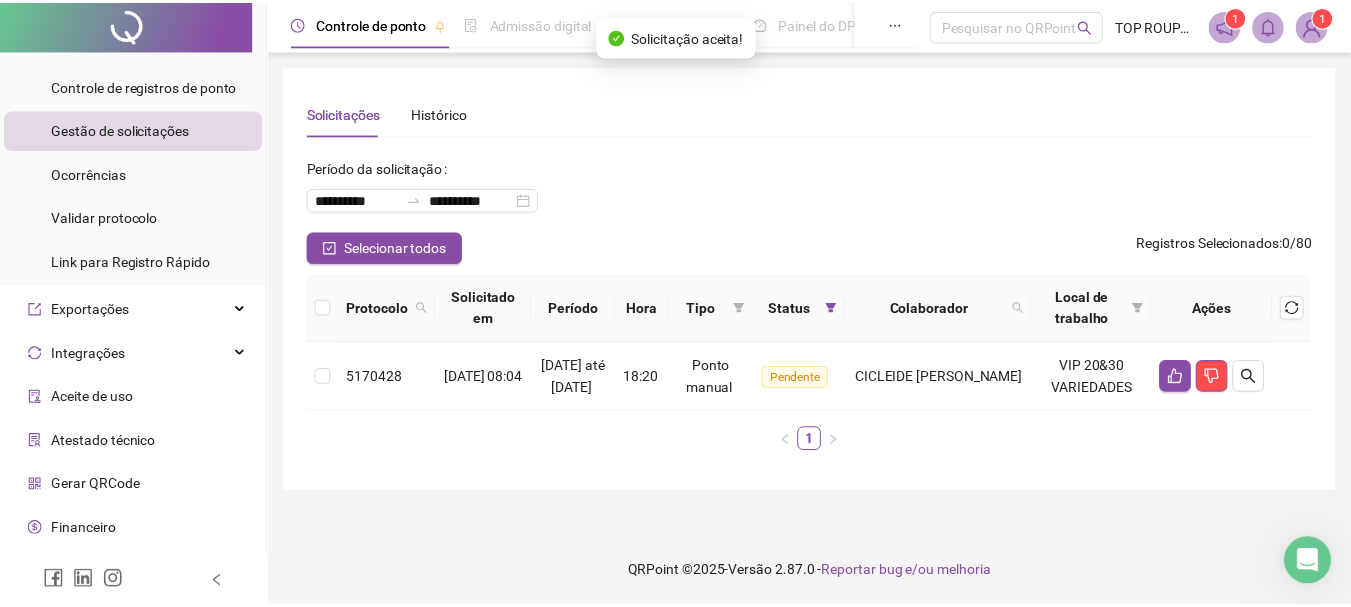 scroll, scrollTop: 0, scrollLeft: 0, axis: both 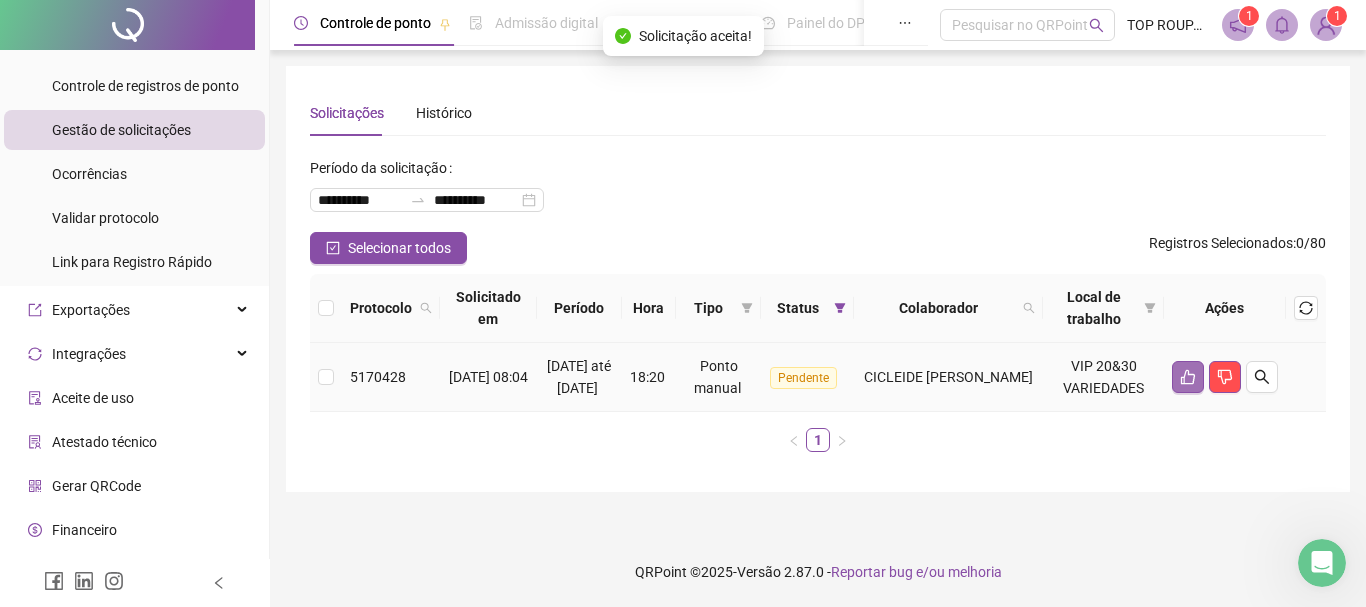 click 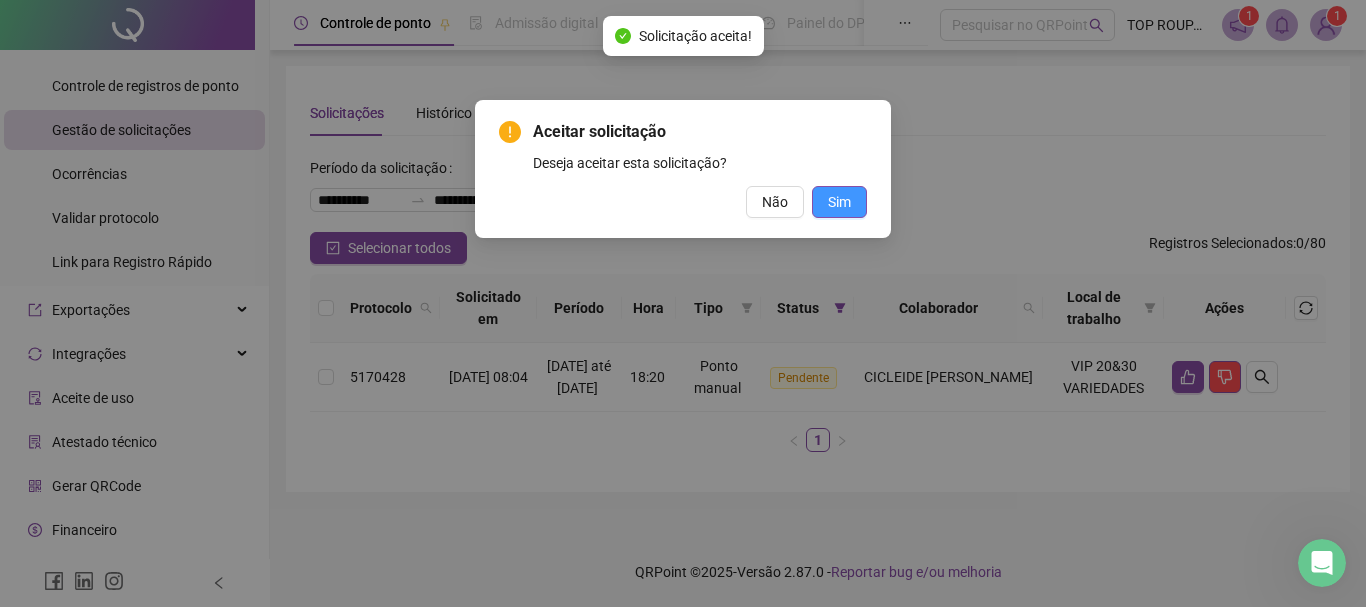 click on "Sim" at bounding box center (839, 202) 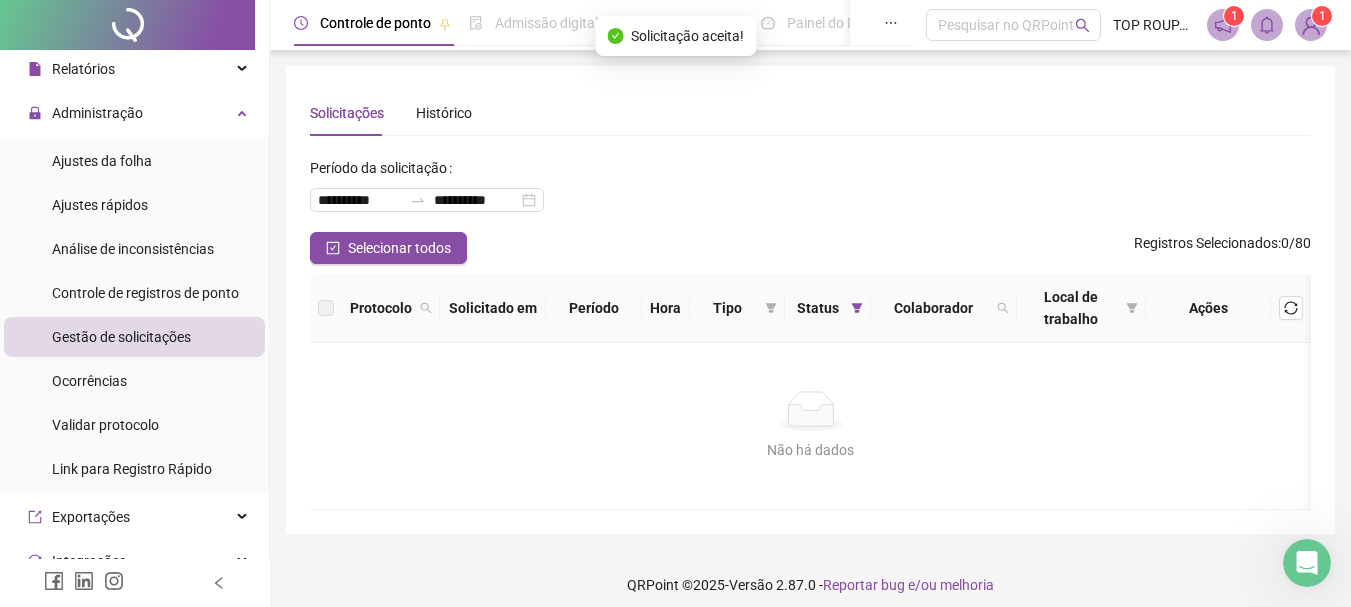 scroll, scrollTop: 0, scrollLeft: 0, axis: both 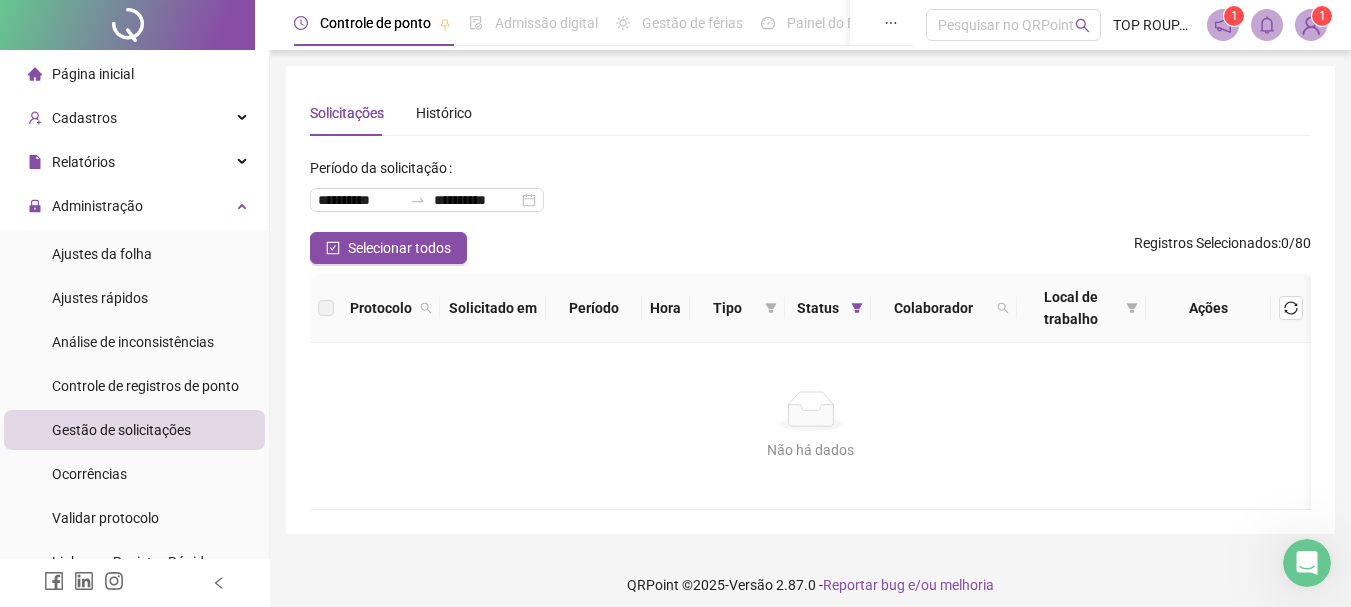 click on "Solicitado em" at bounding box center (493, 308) 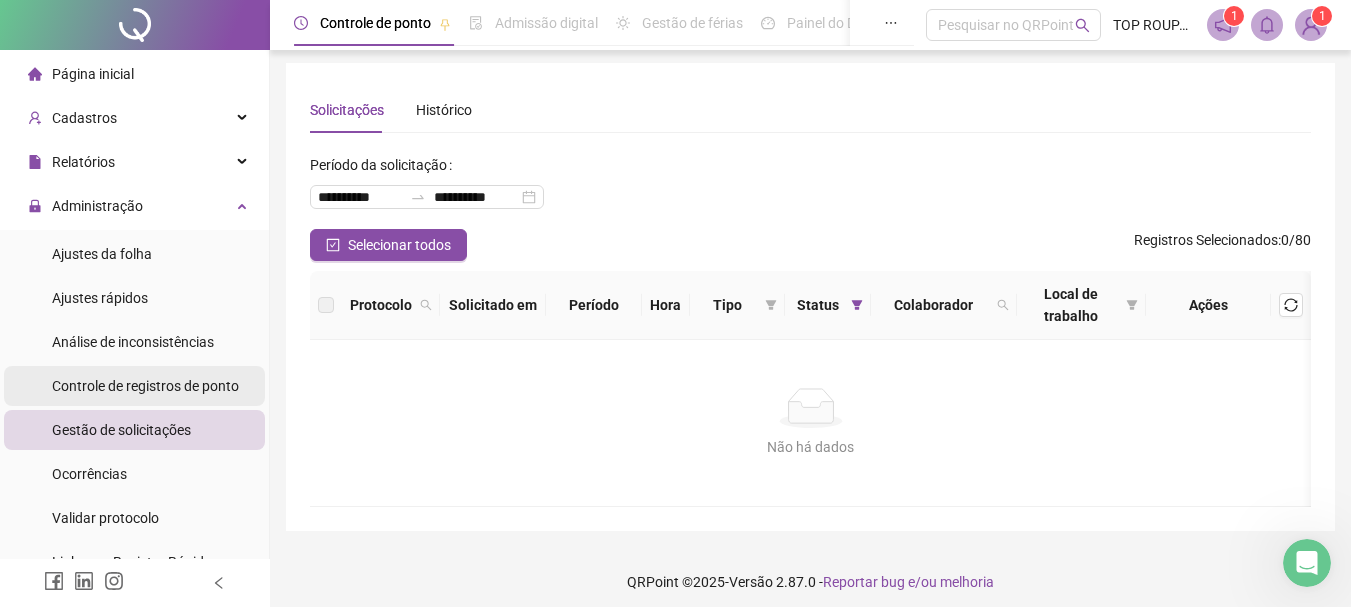 scroll, scrollTop: 0, scrollLeft: 0, axis: both 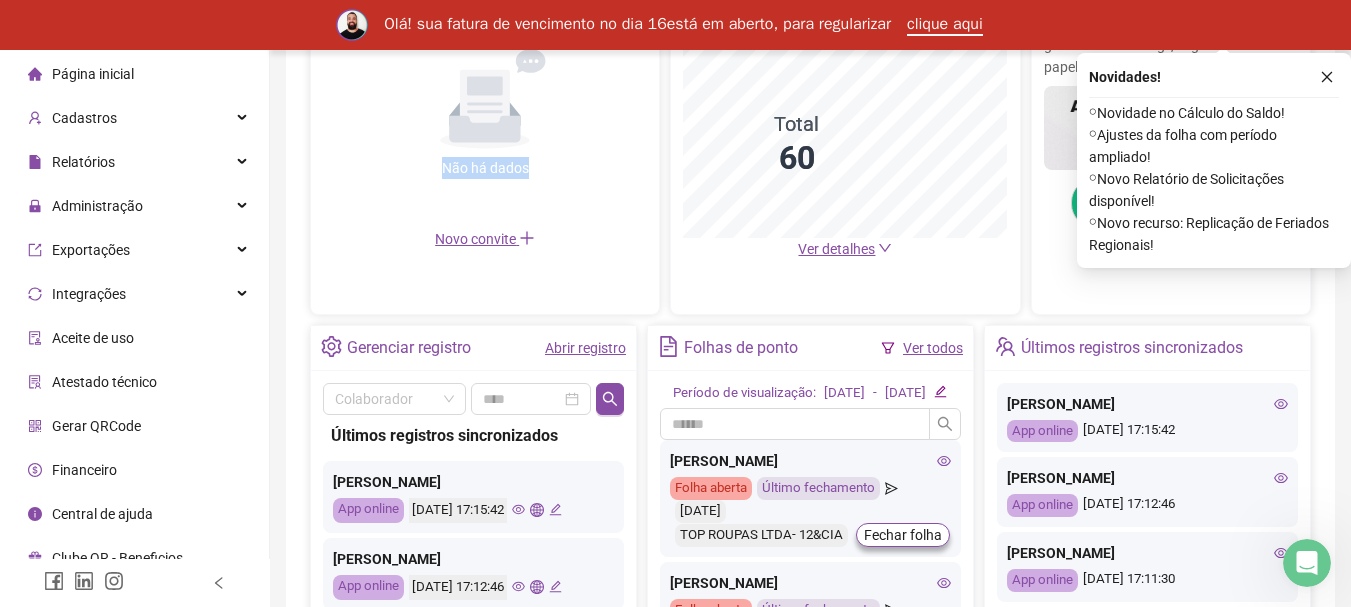 drag, startPoint x: 272, startPoint y: 221, endPoint x: 276, endPoint y: 269, distance: 48.166378 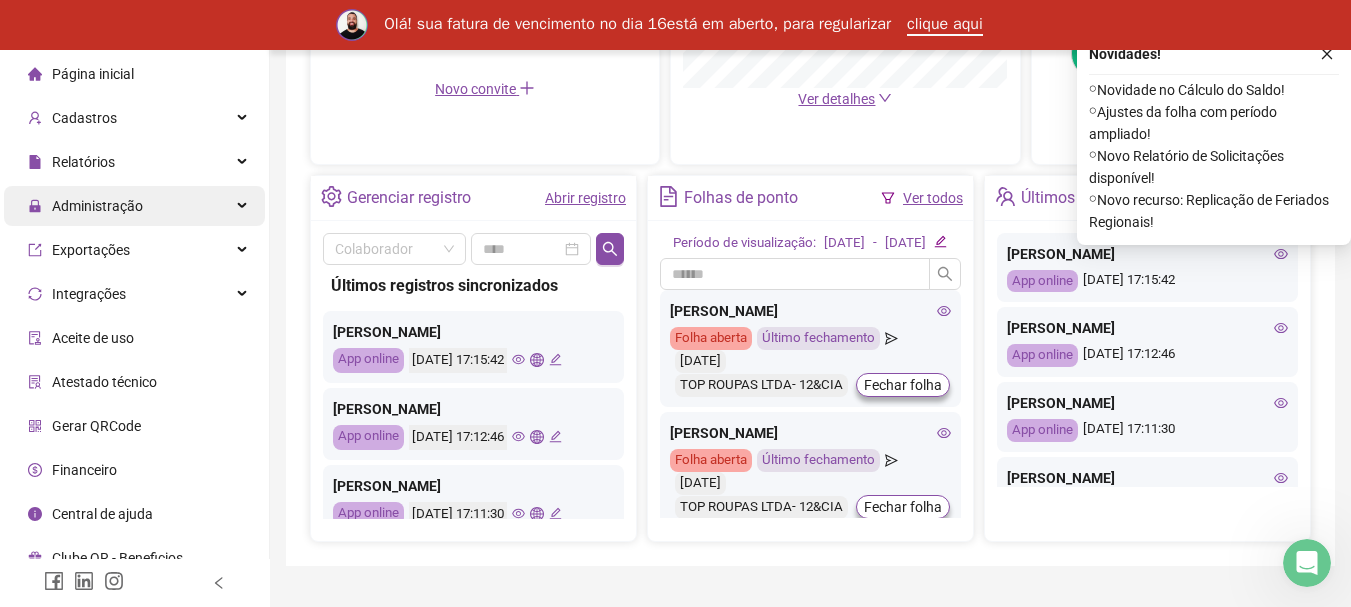 scroll, scrollTop: 665, scrollLeft: 0, axis: vertical 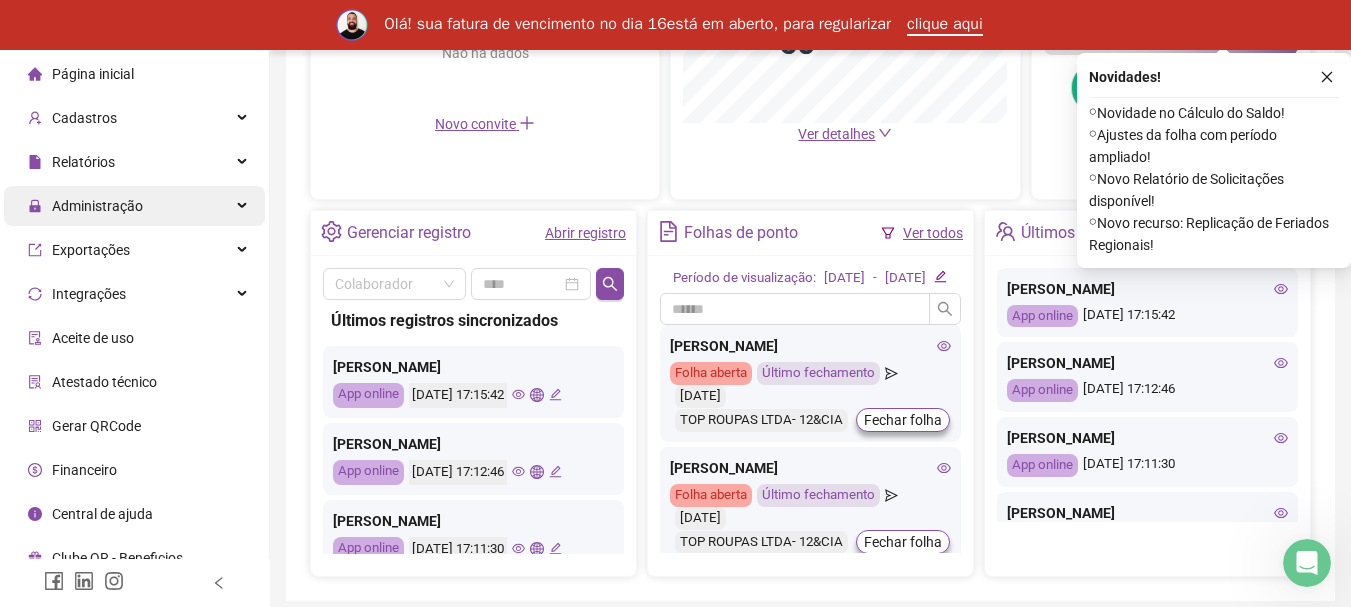 click on "Administração" at bounding box center [134, 206] 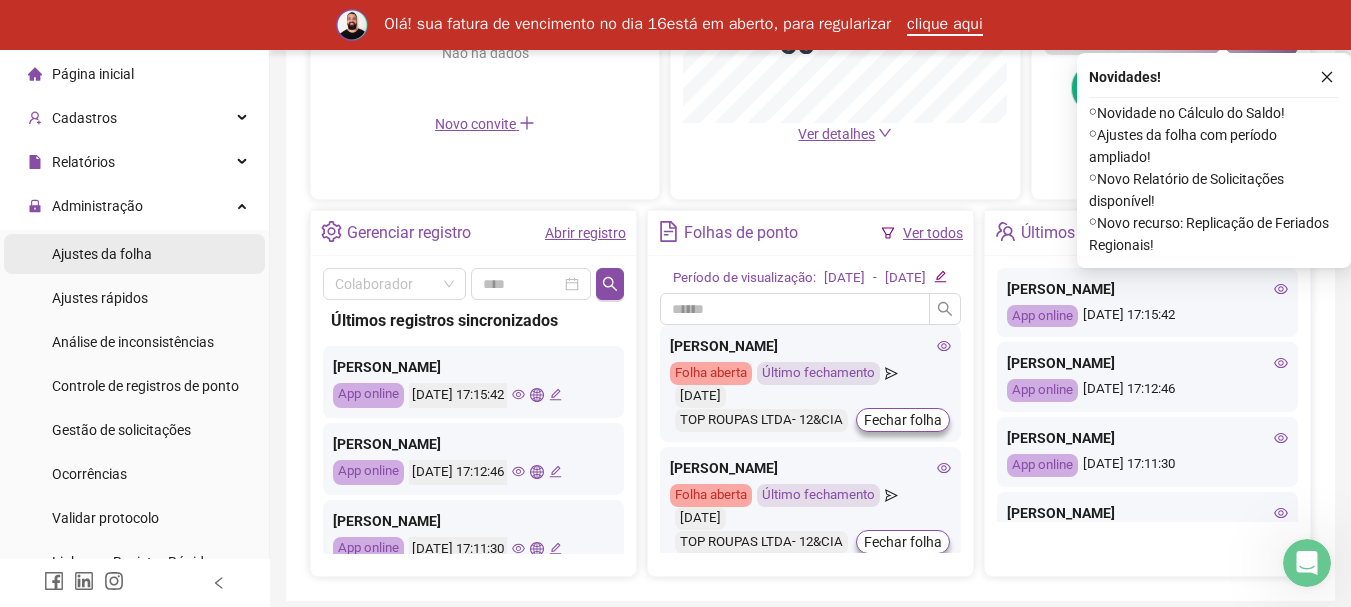 click on "Ajustes da folha" at bounding box center [102, 254] 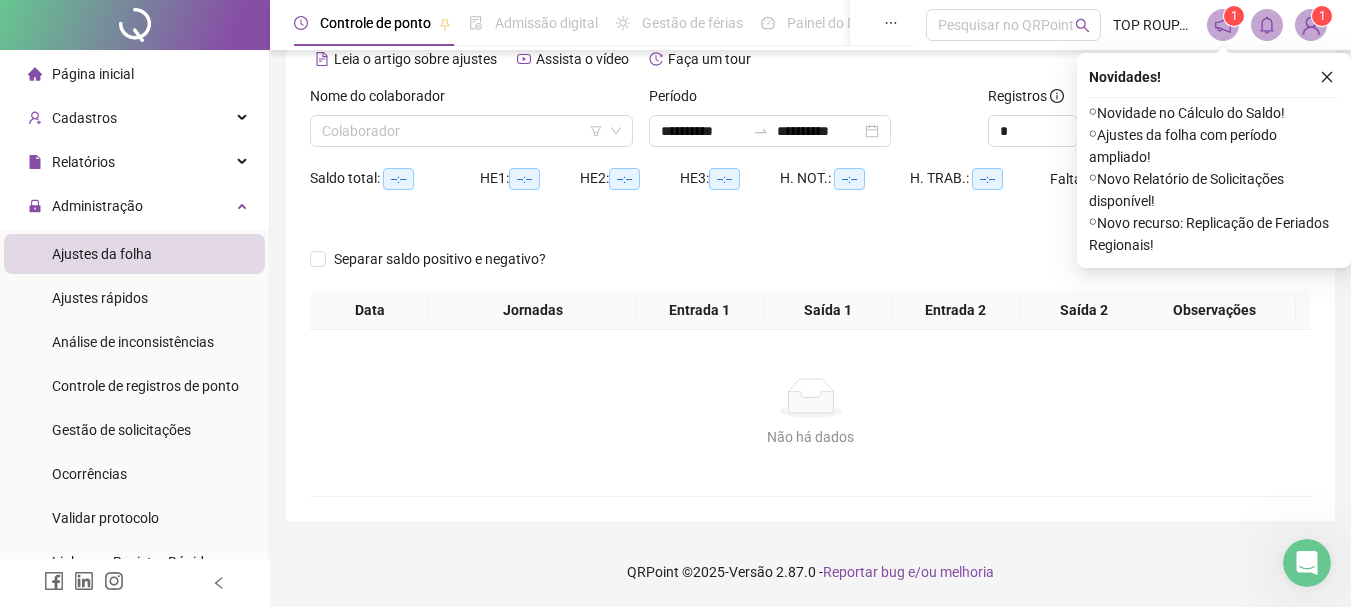 scroll, scrollTop: 99, scrollLeft: 0, axis: vertical 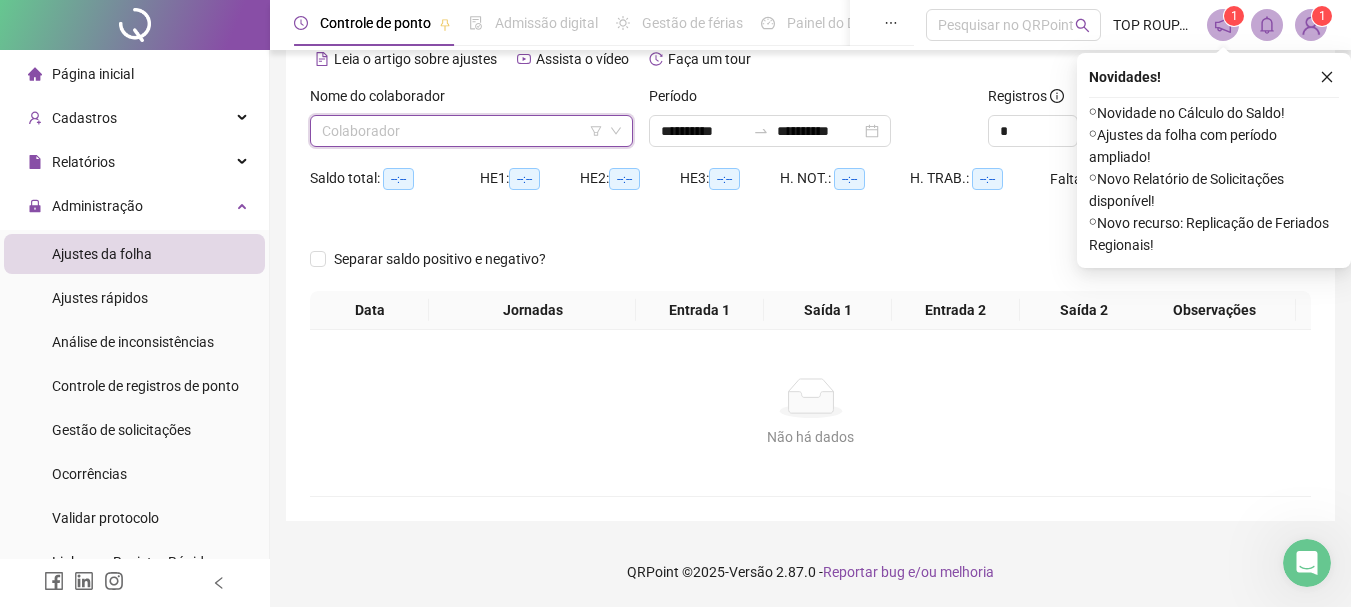 click at bounding box center [465, 131] 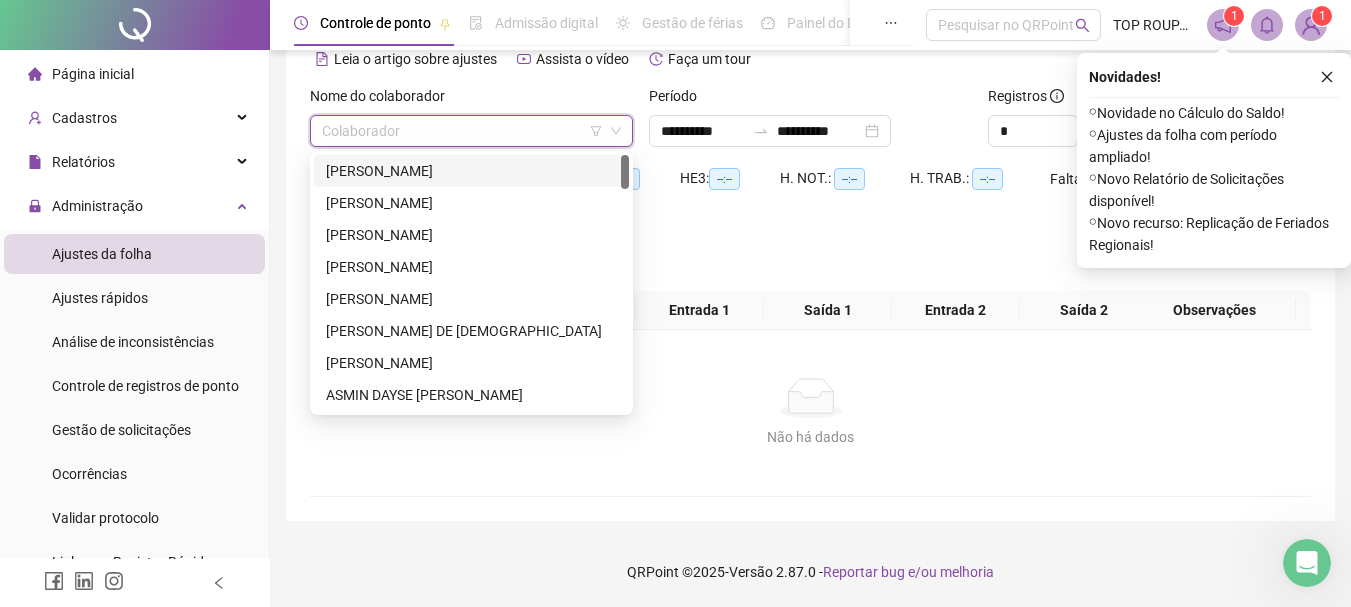 type on "*" 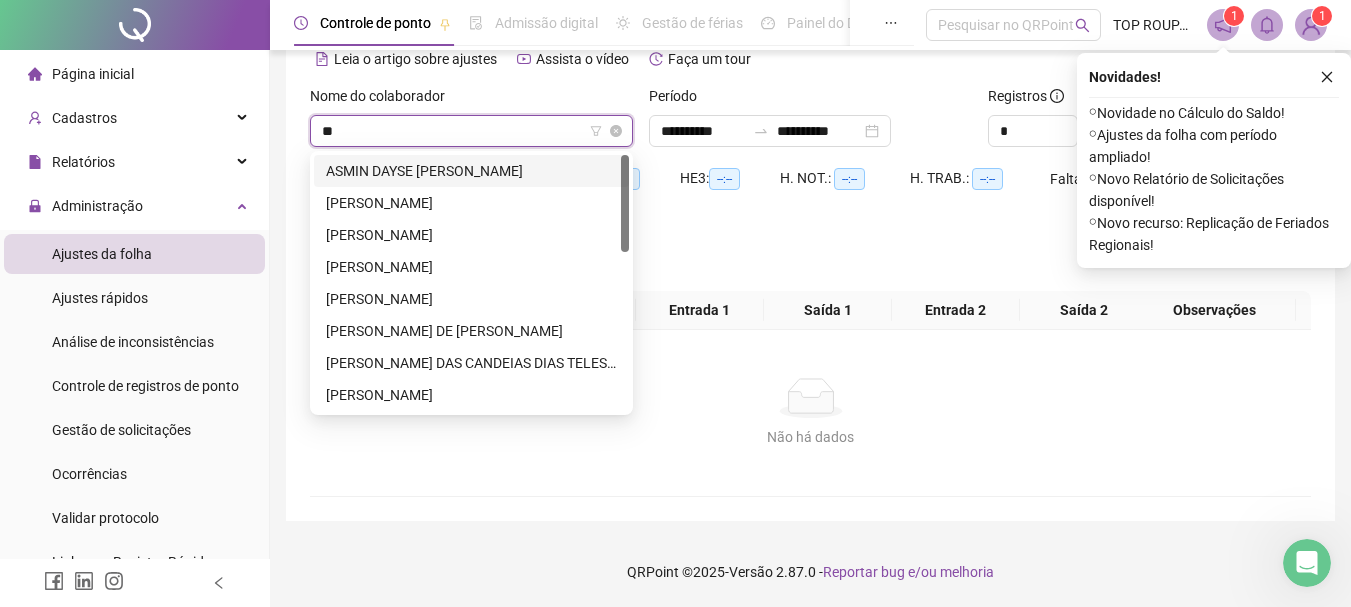 type on "***" 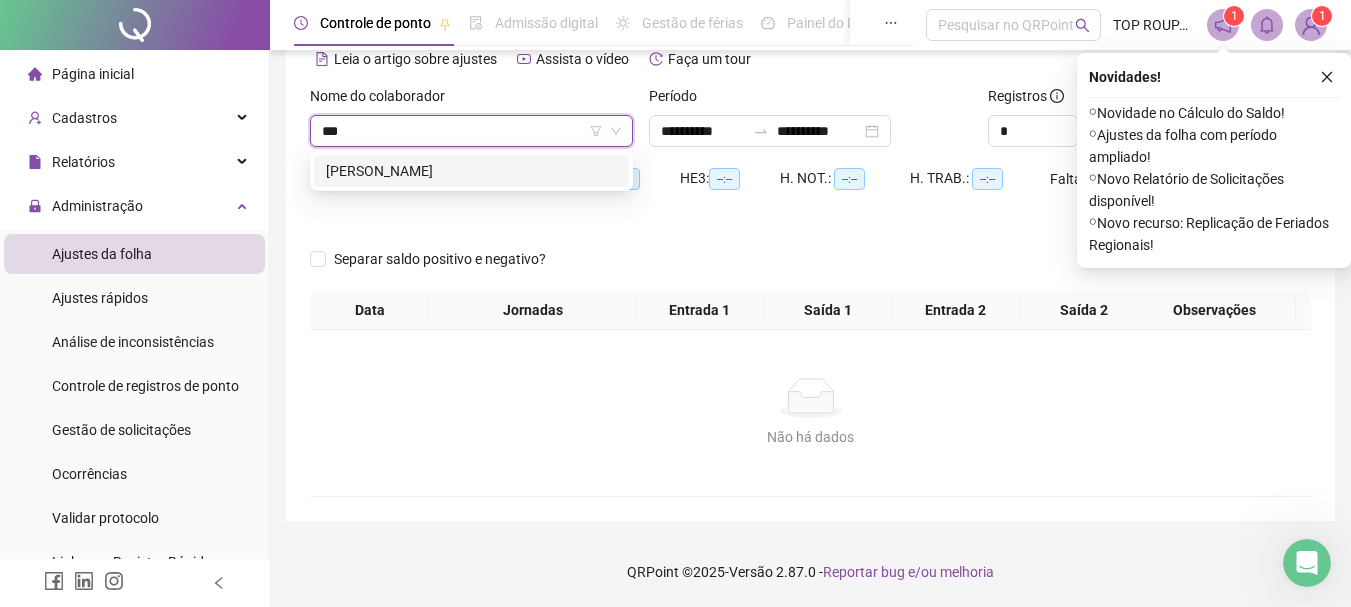 click on "[PERSON_NAME]" at bounding box center (471, 171) 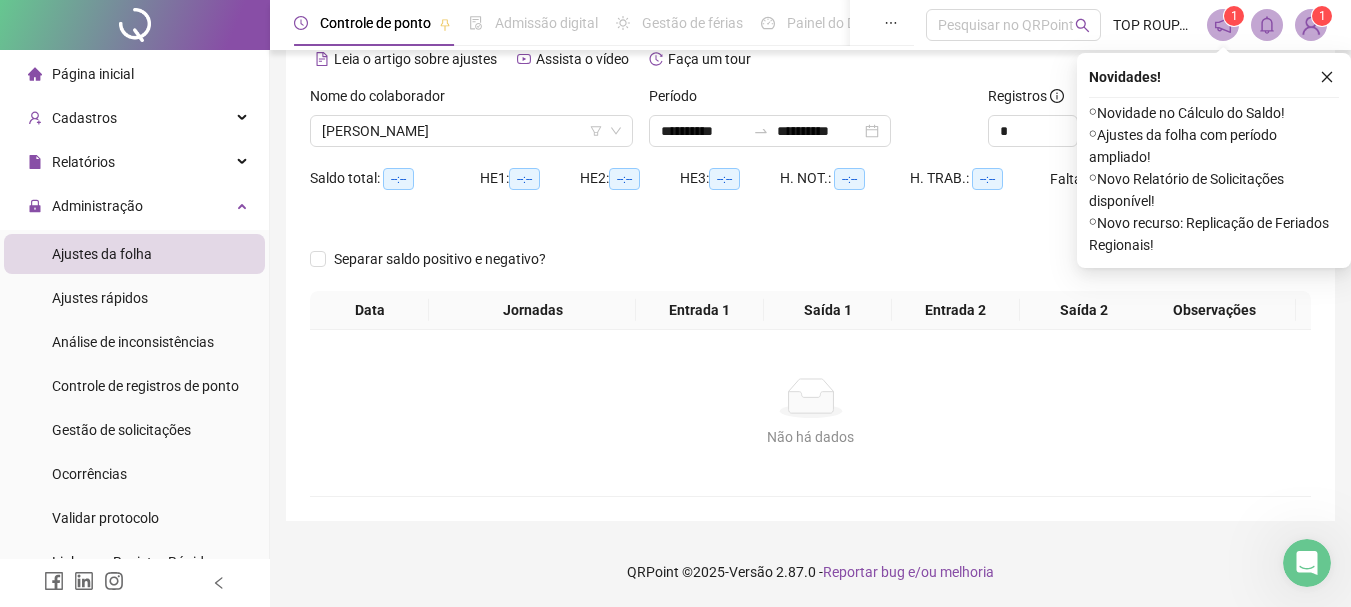 click at bounding box center (685, 227) 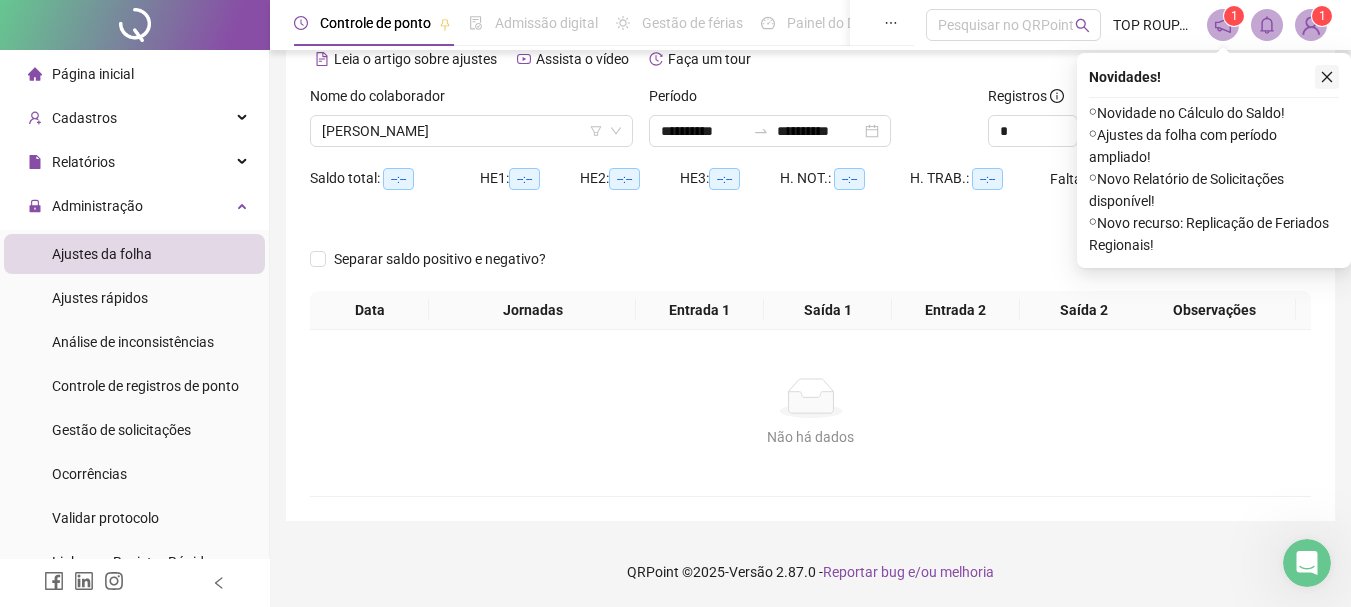 click 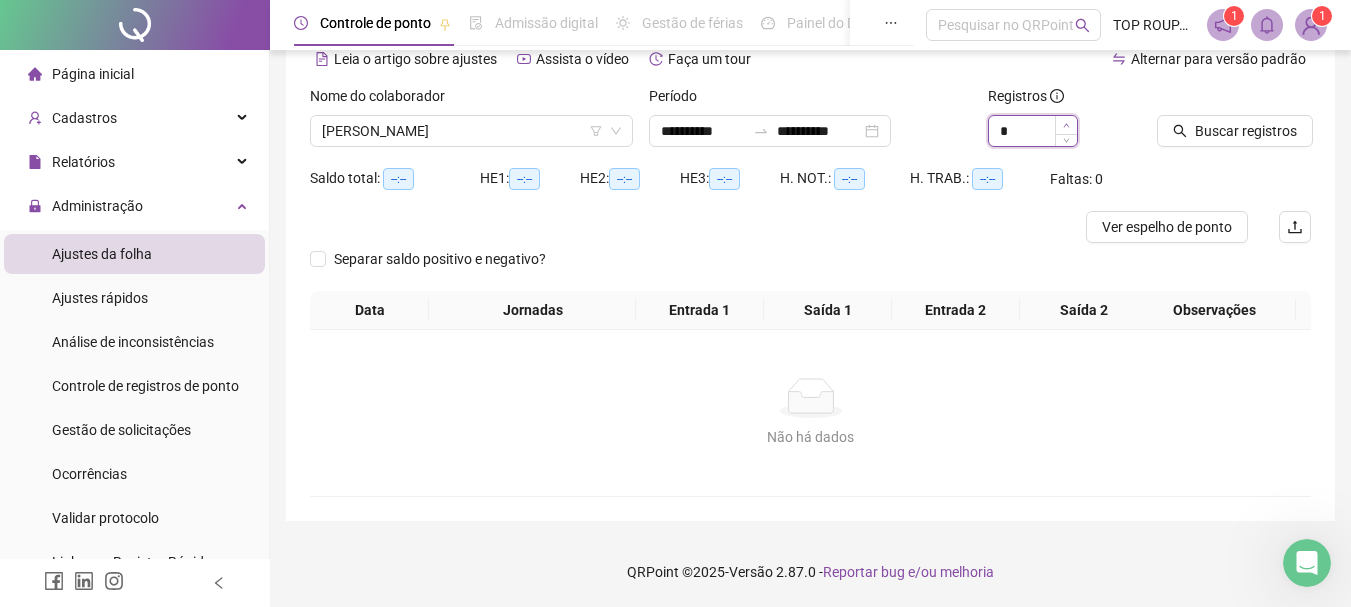 type on "*" 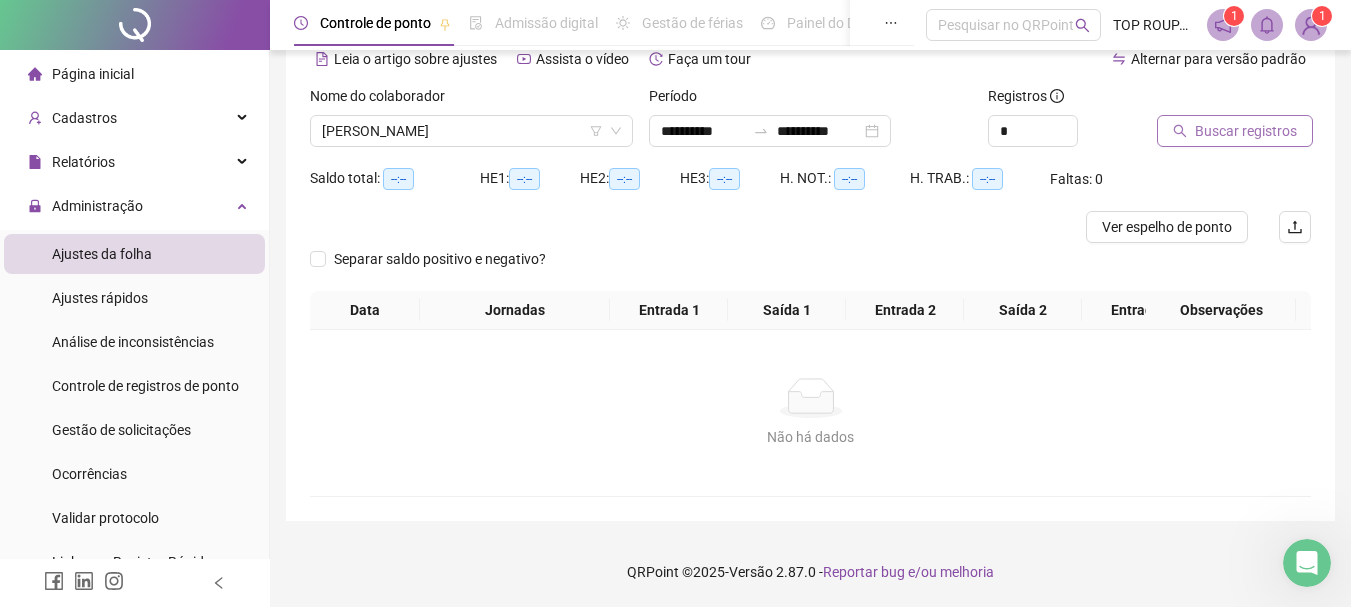 click on "Buscar registros" at bounding box center (1235, 131) 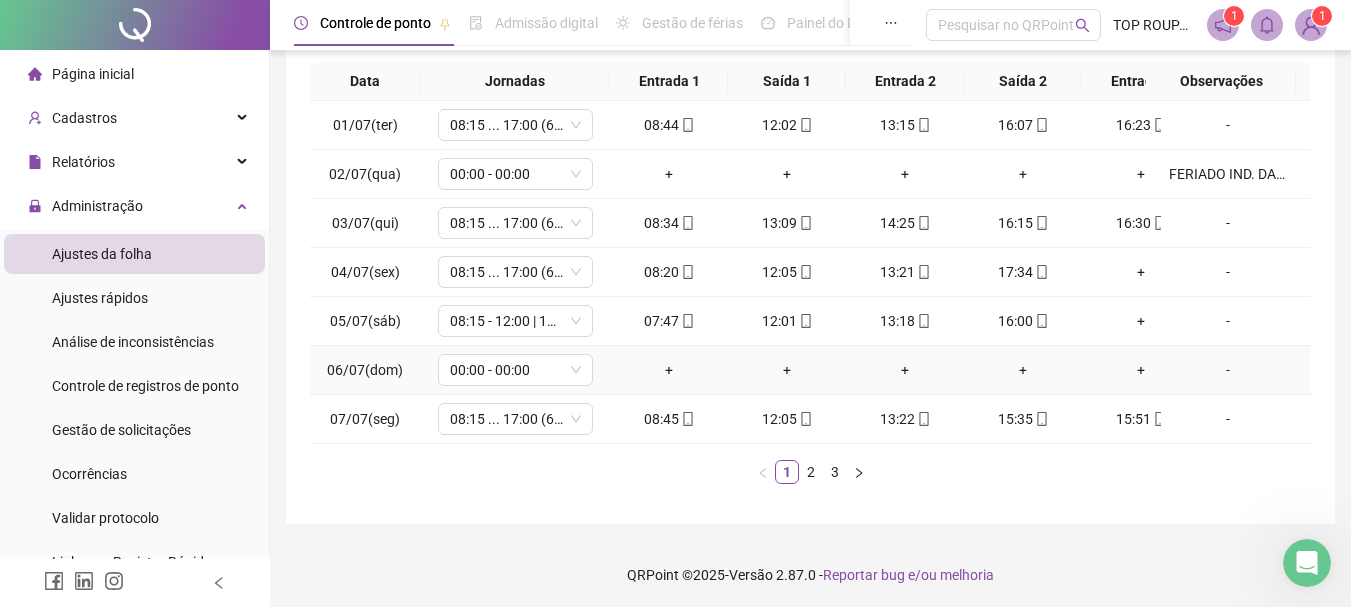 scroll, scrollTop: 362, scrollLeft: 0, axis: vertical 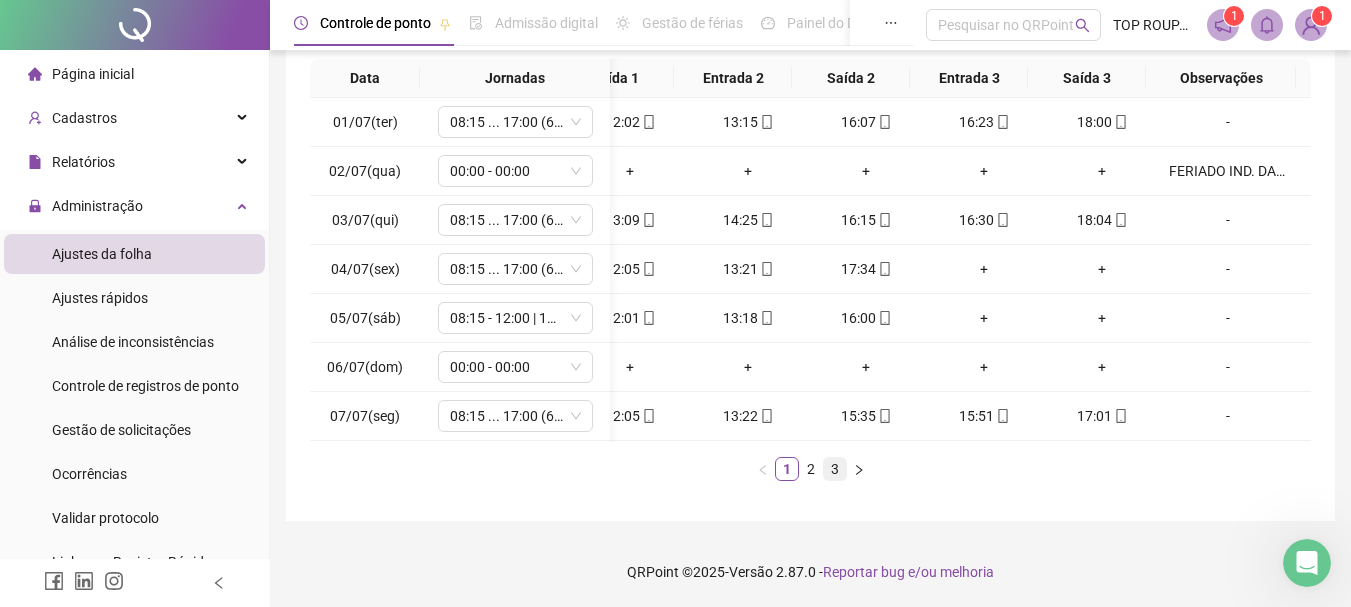 click on "3" at bounding box center (835, 469) 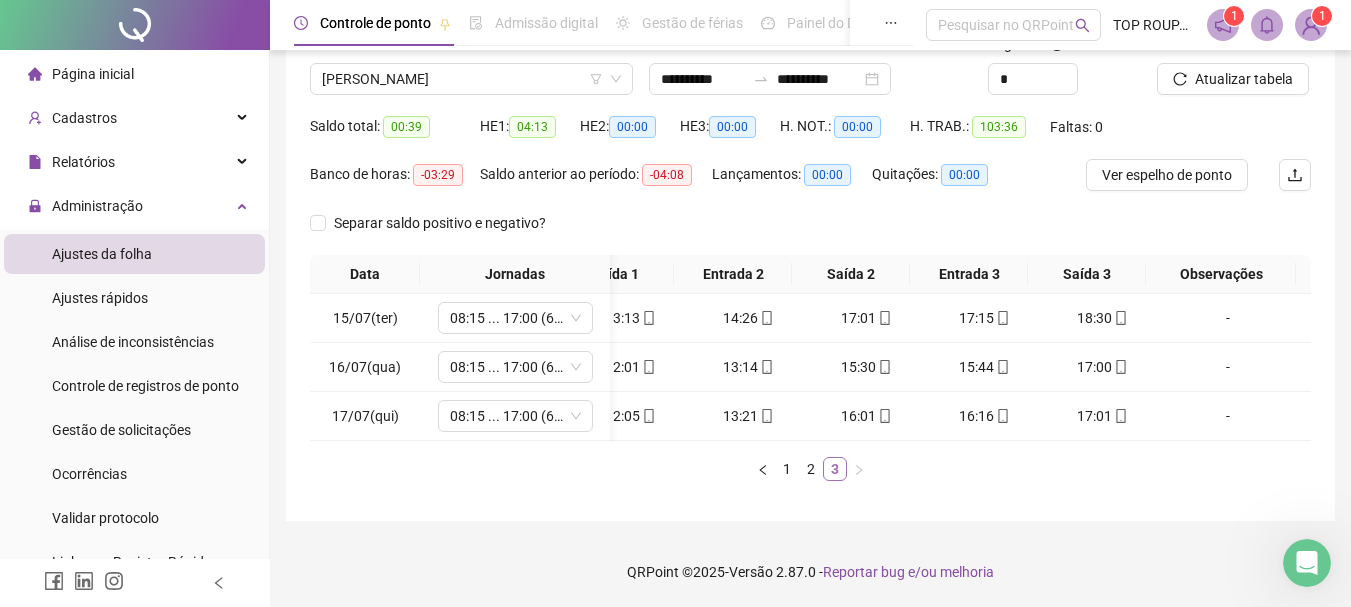 scroll, scrollTop: 166, scrollLeft: 0, axis: vertical 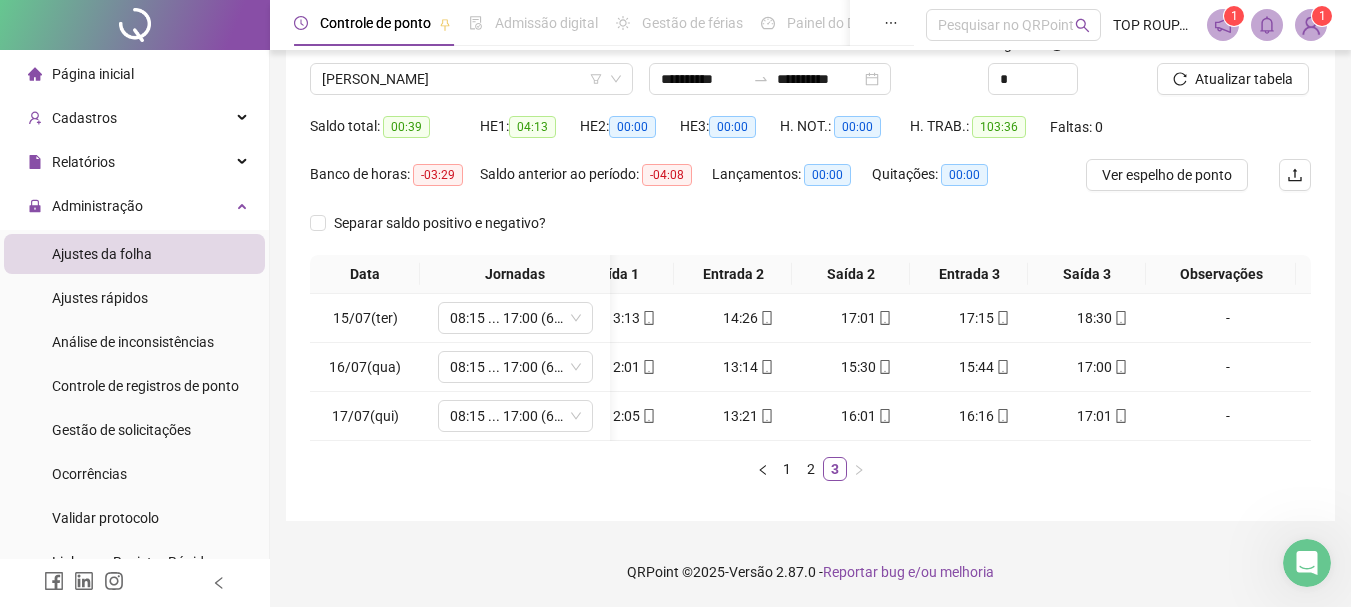 drag, startPoint x: 1012, startPoint y: 442, endPoint x: 1088, endPoint y: 436, distance: 76.23647 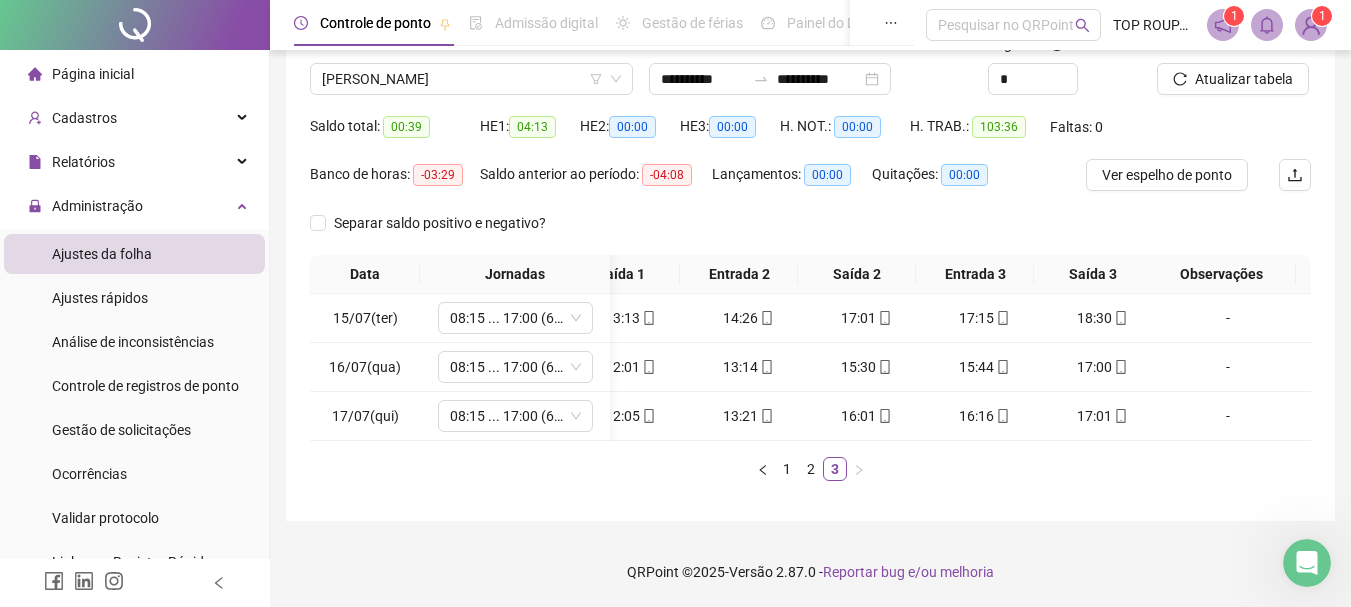 scroll, scrollTop: 0, scrollLeft: 0, axis: both 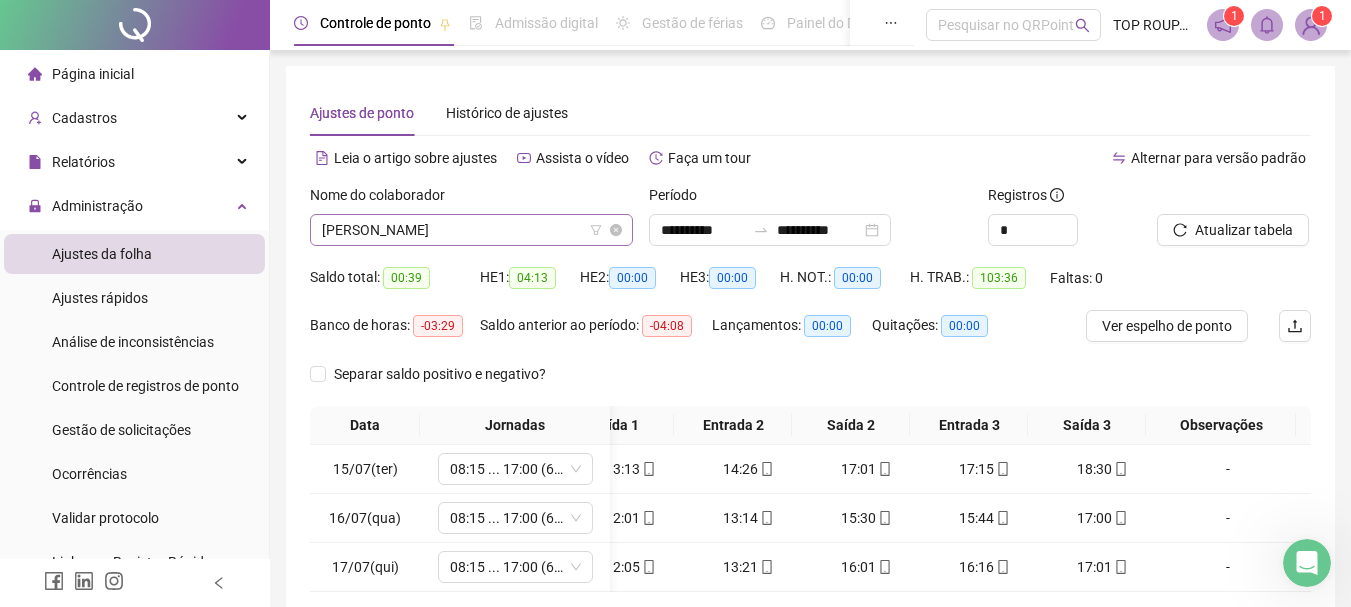click on "[PERSON_NAME]" at bounding box center [471, 230] 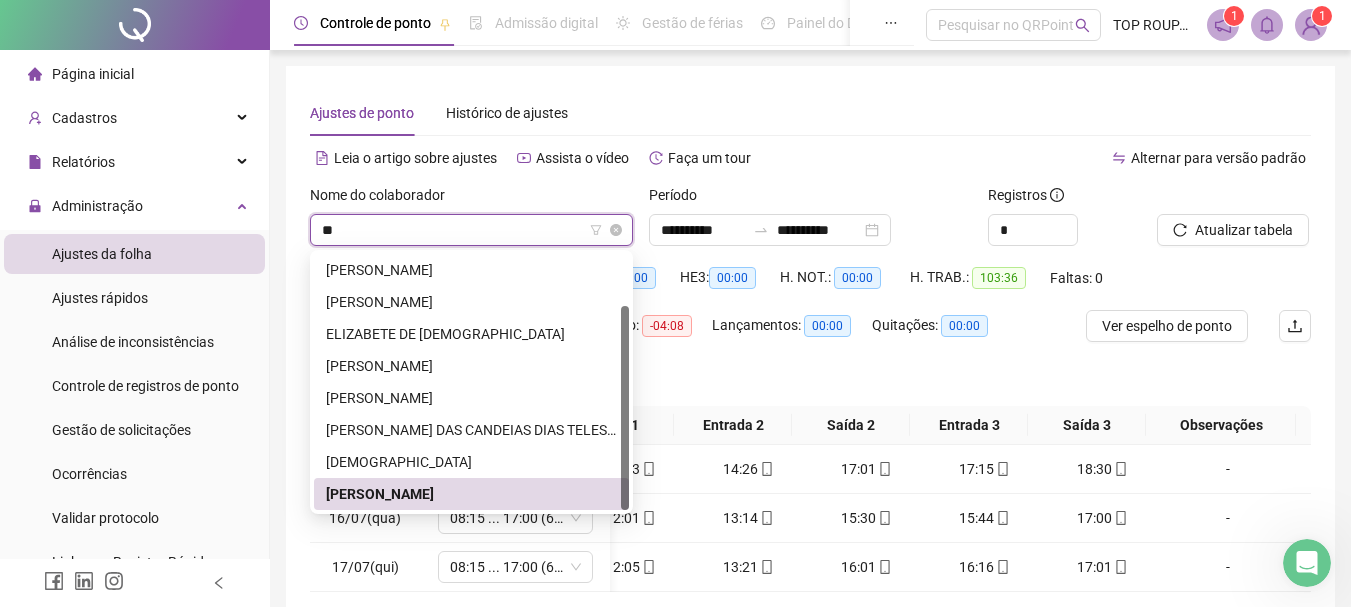 scroll, scrollTop: 64, scrollLeft: 0, axis: vertical 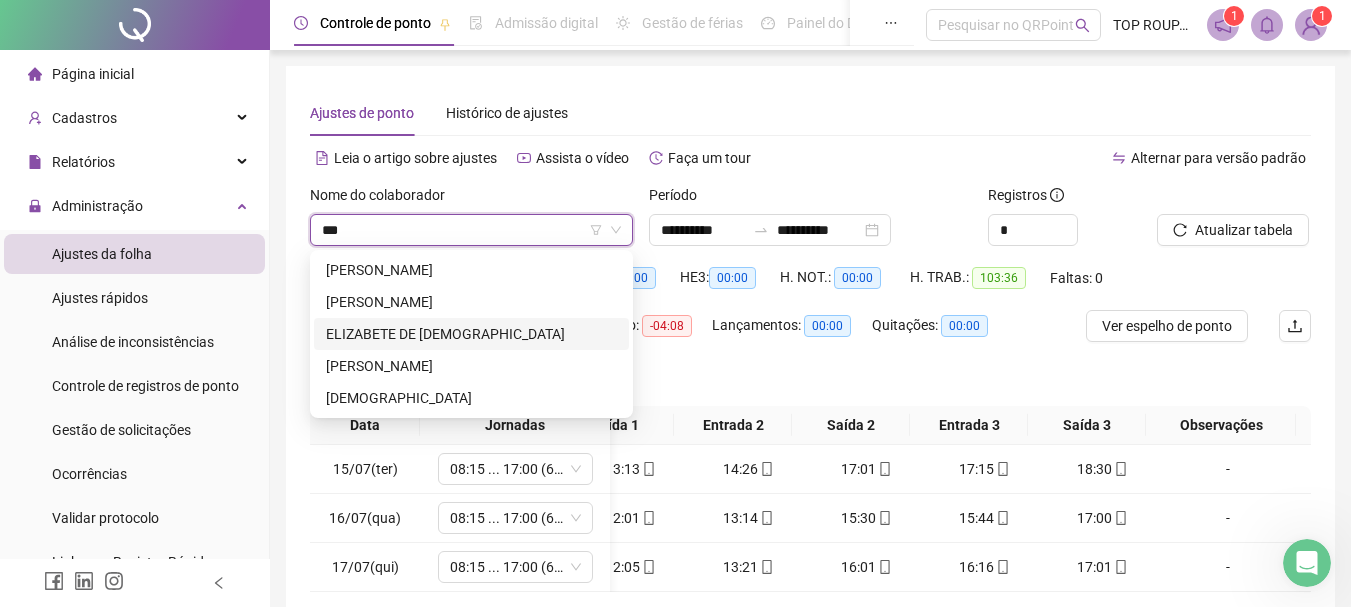 click on "ELIZABETE DE [DEMOGRAPHIC_DATA]" at bounding box center [471, 334] 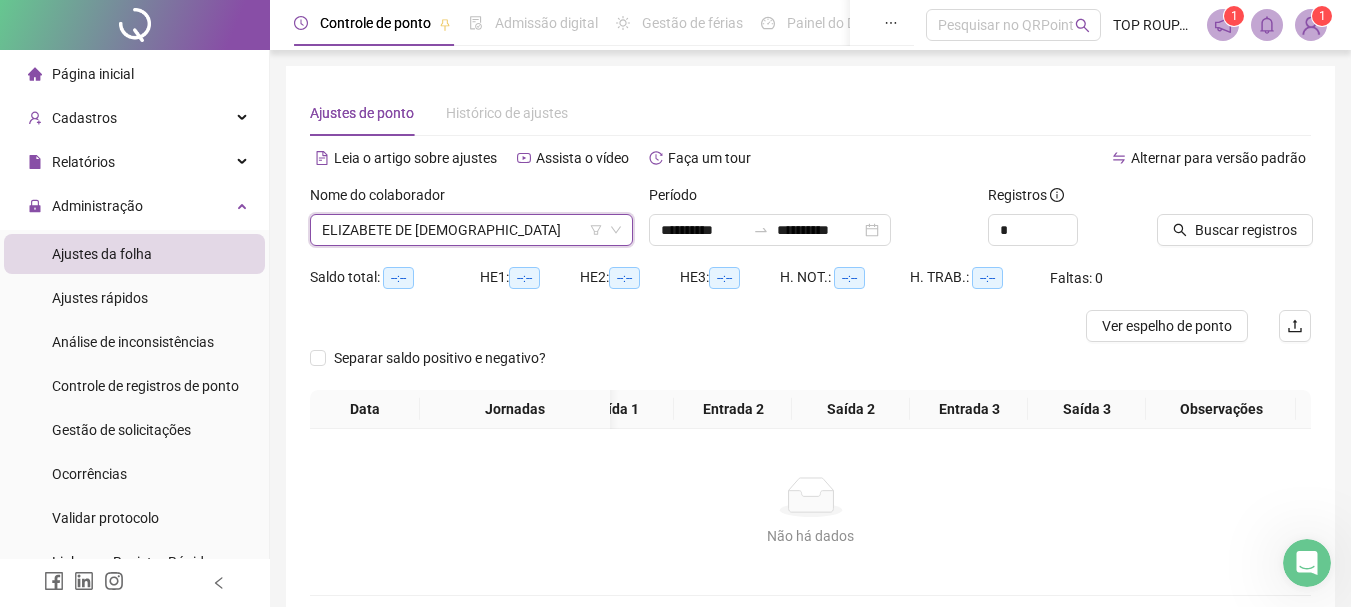 scroll, scrollTop: 0, scrollLeft: 157, axis: horizontal 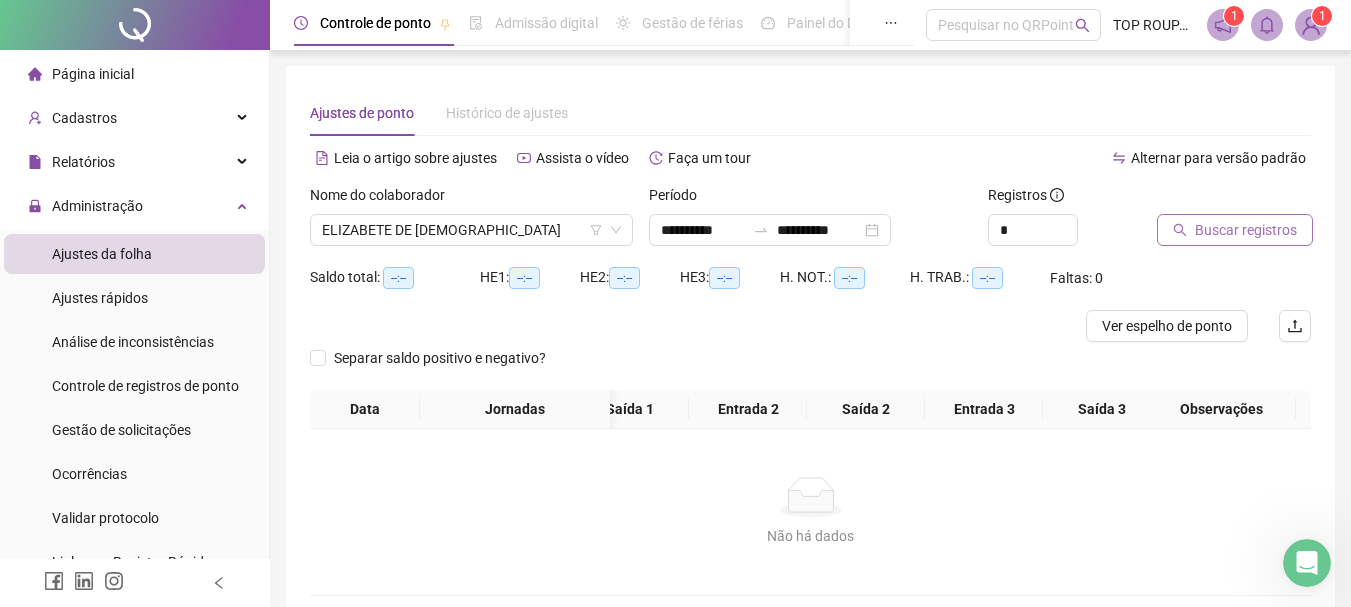 click on "Buscar registros" at bounding box center (1246, 230) 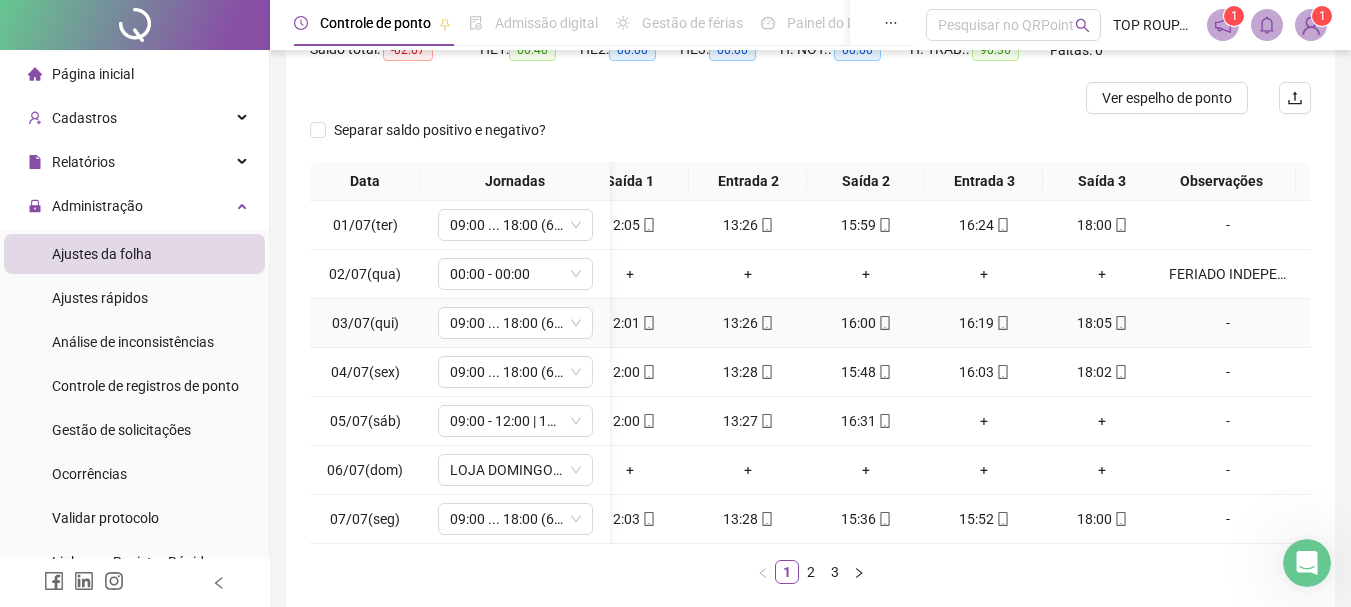 scroll, scrollTop: 300, scrollLeft: 0, axis: vertical 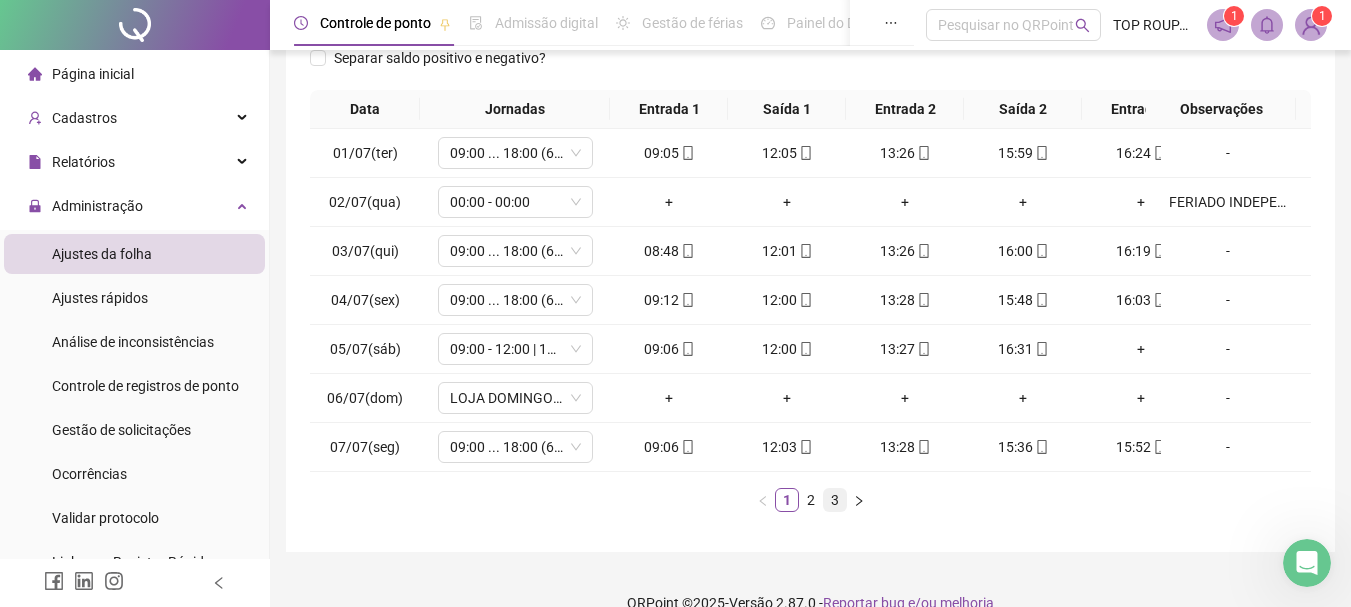 click on "3" at bounding box center [835, 500] 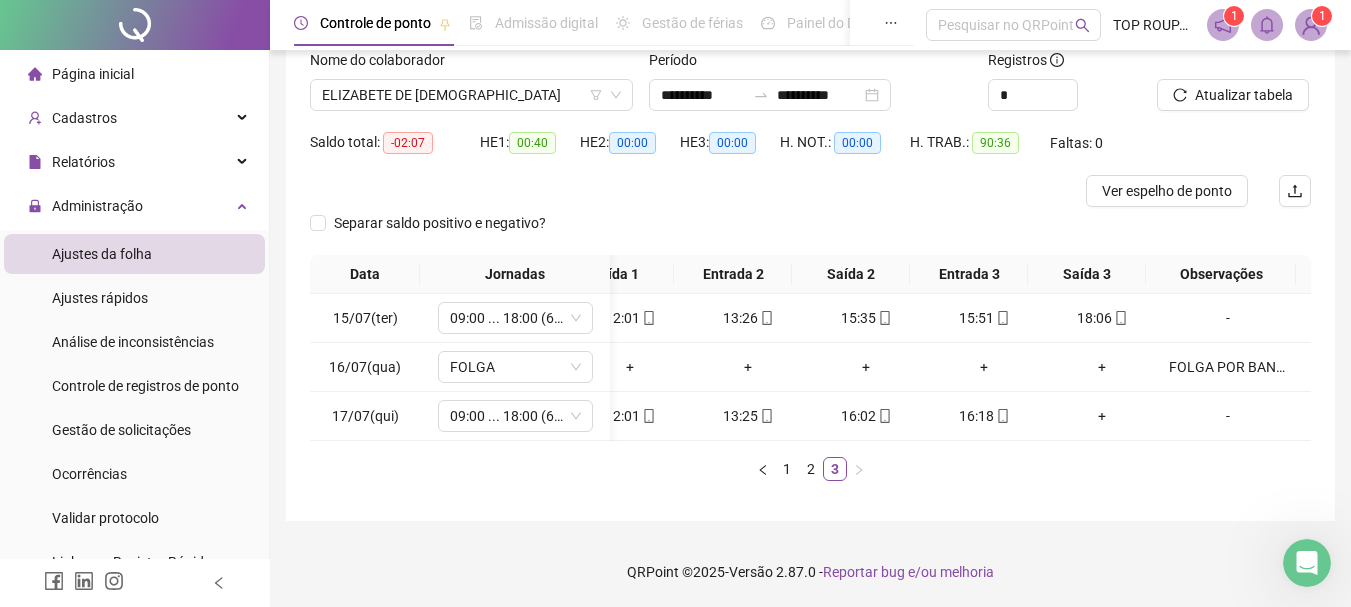 click on "1 2 3" at bounding box center (810, 469) 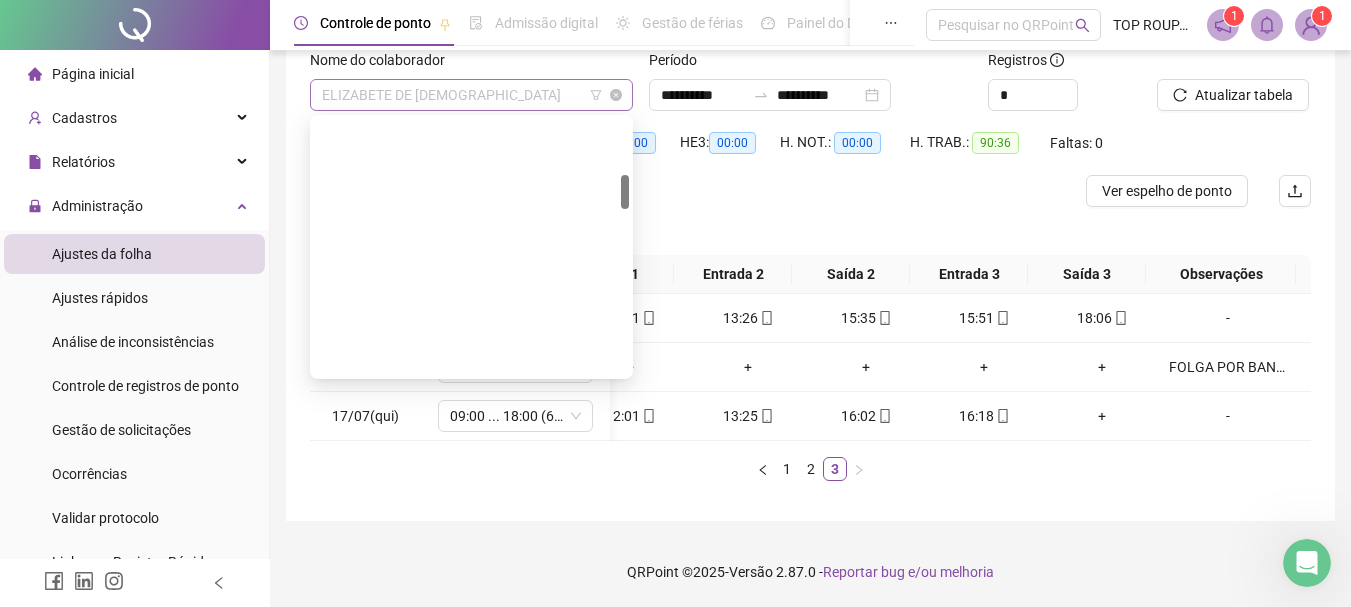 click on "ELIZABETE DE [DEMOGRAPHIC_DATA]" at bounding box center [471, 95] 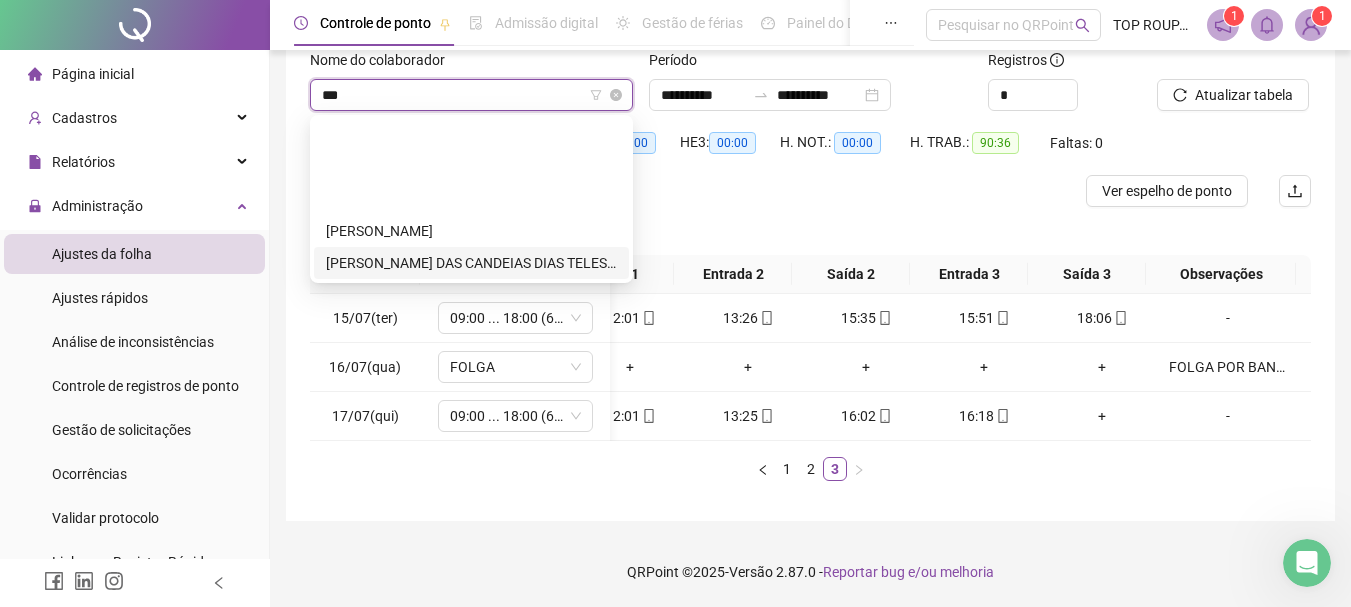 scroll, scrollTop: 0, scrollLeft: 0, axis: both 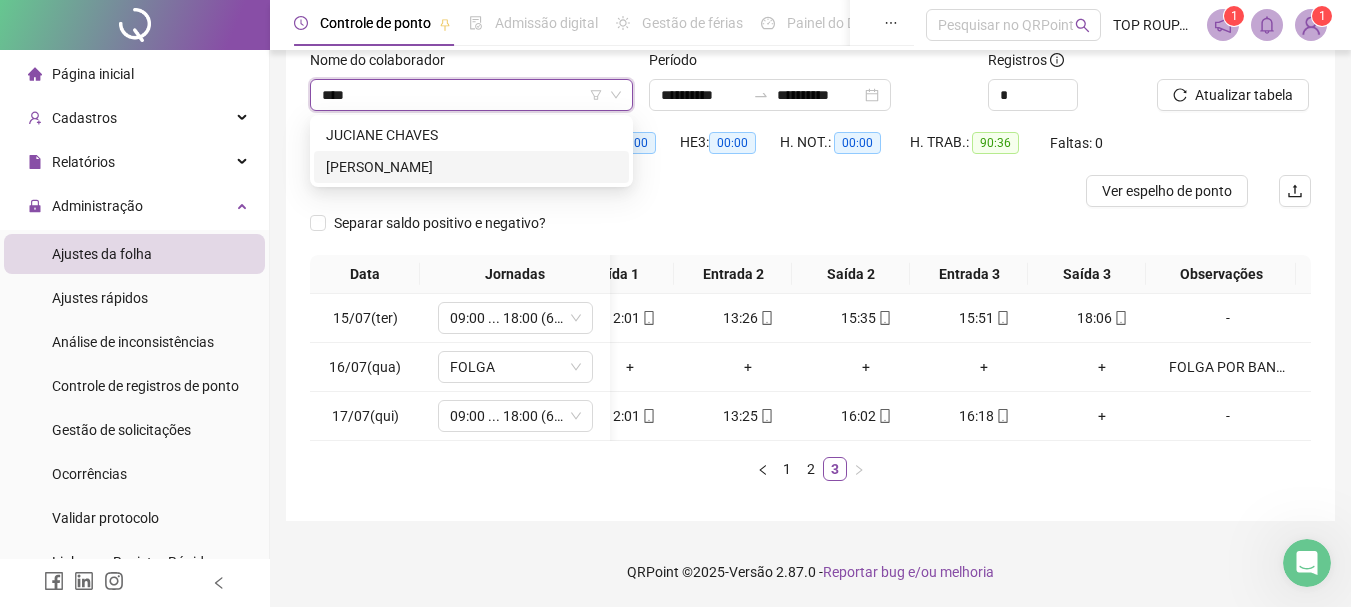 click on "[PERSON_NAME]" at bounding box center (471, 167) 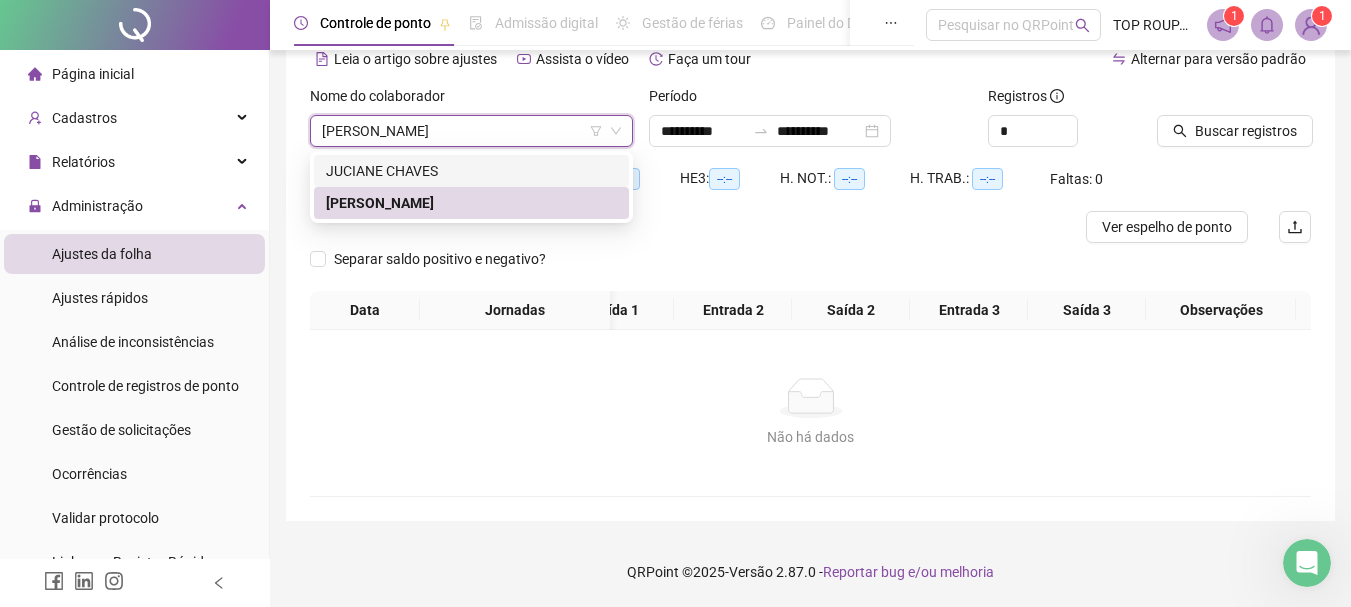 scroll, scrollTop: 114, scrollLeft: 0, axis: vertical 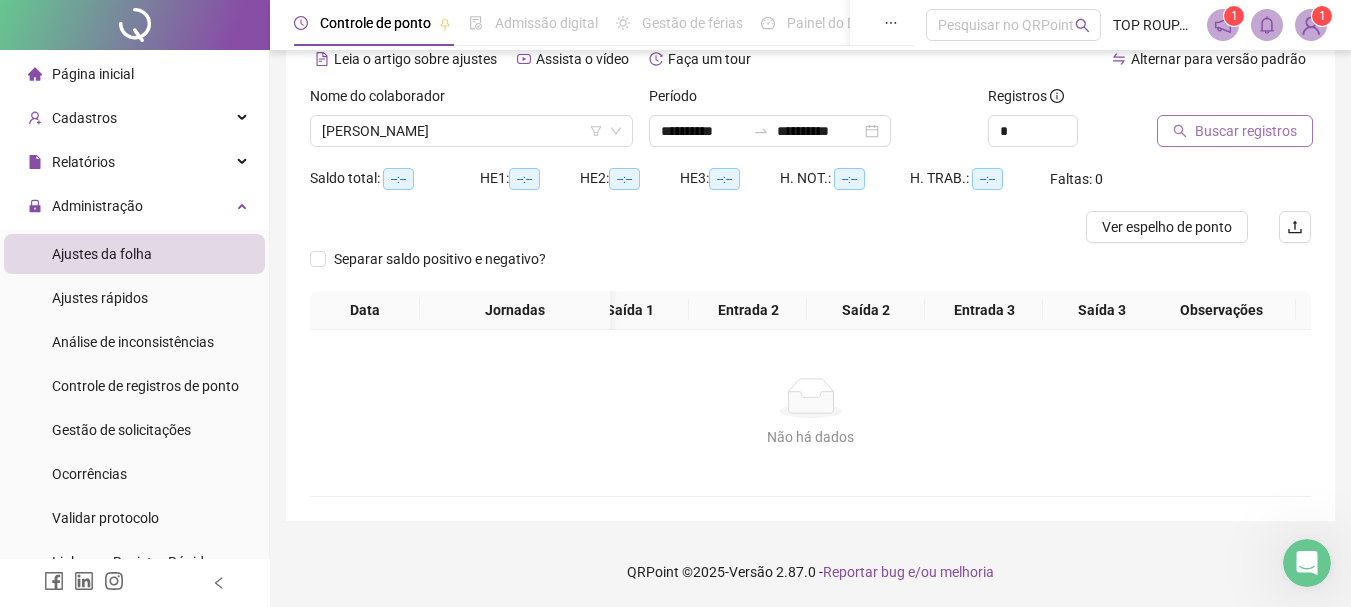 click on "Buscar registros" at bounding box center [1246, 131] 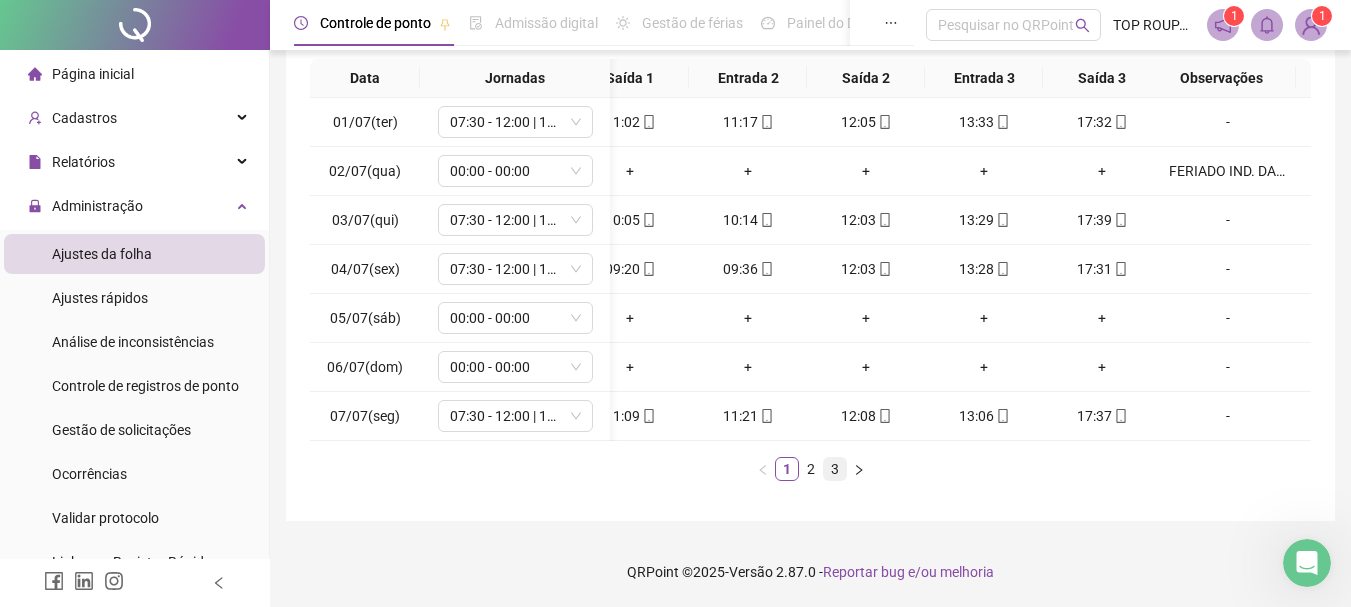 click on "3" at bounding box center (835, 469) 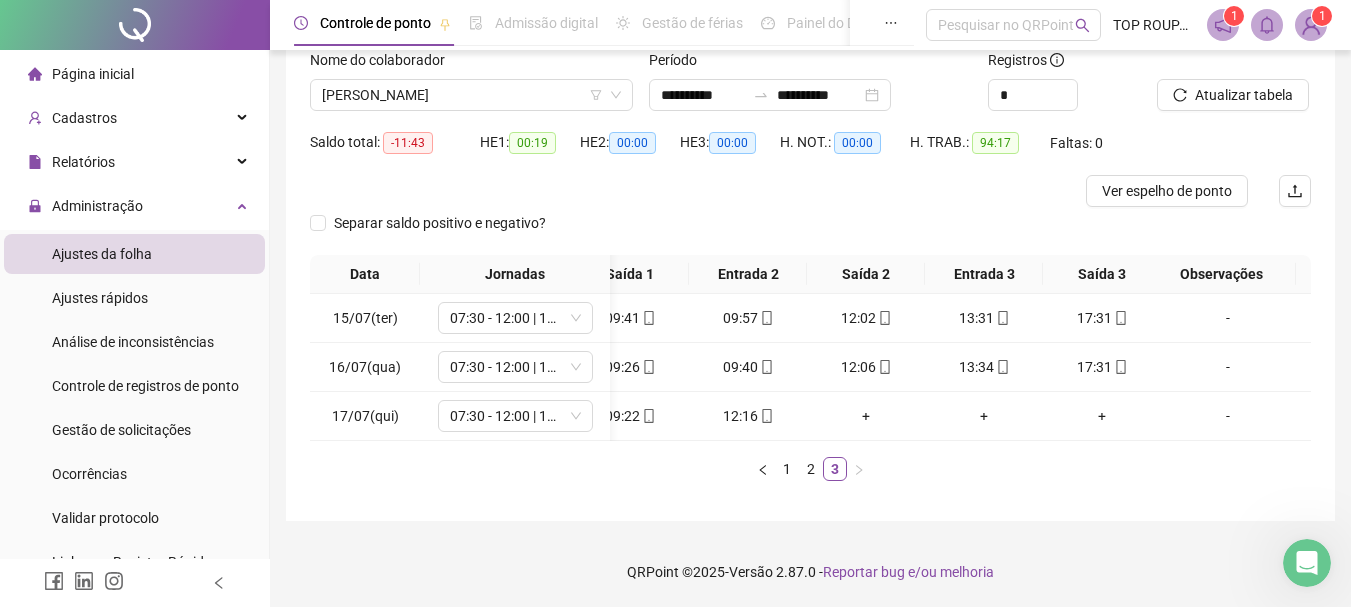 scroll, scrollTop: 0, scrollLeft: 142, axis: horizontal 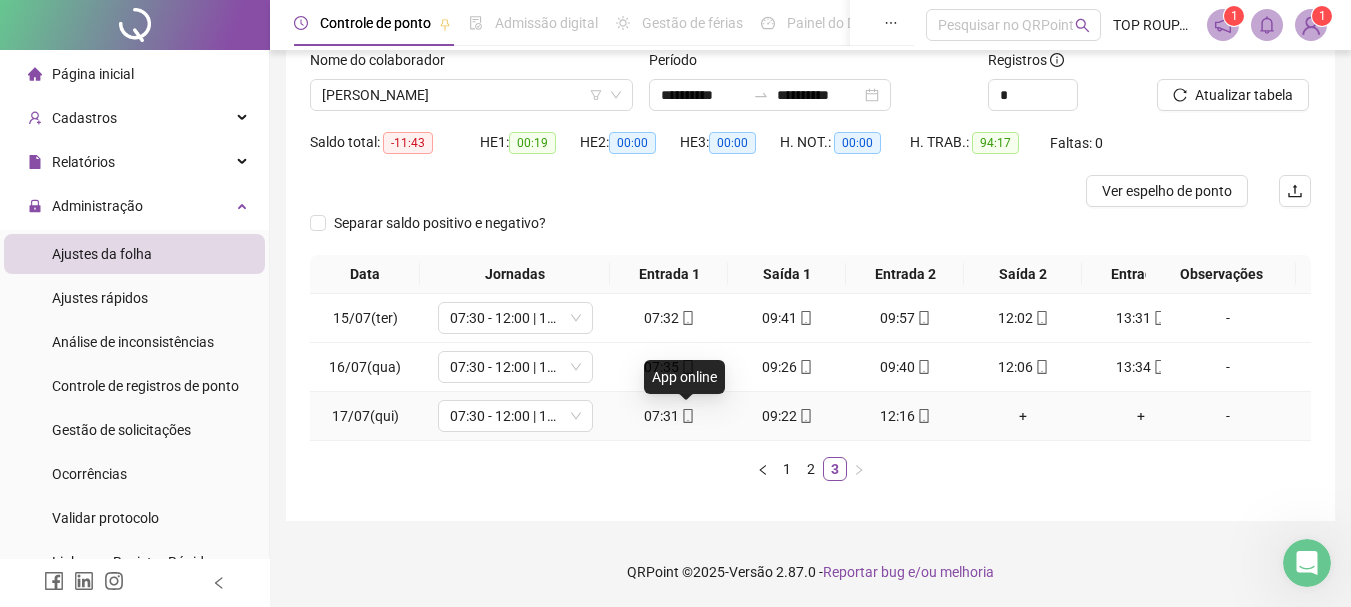 click 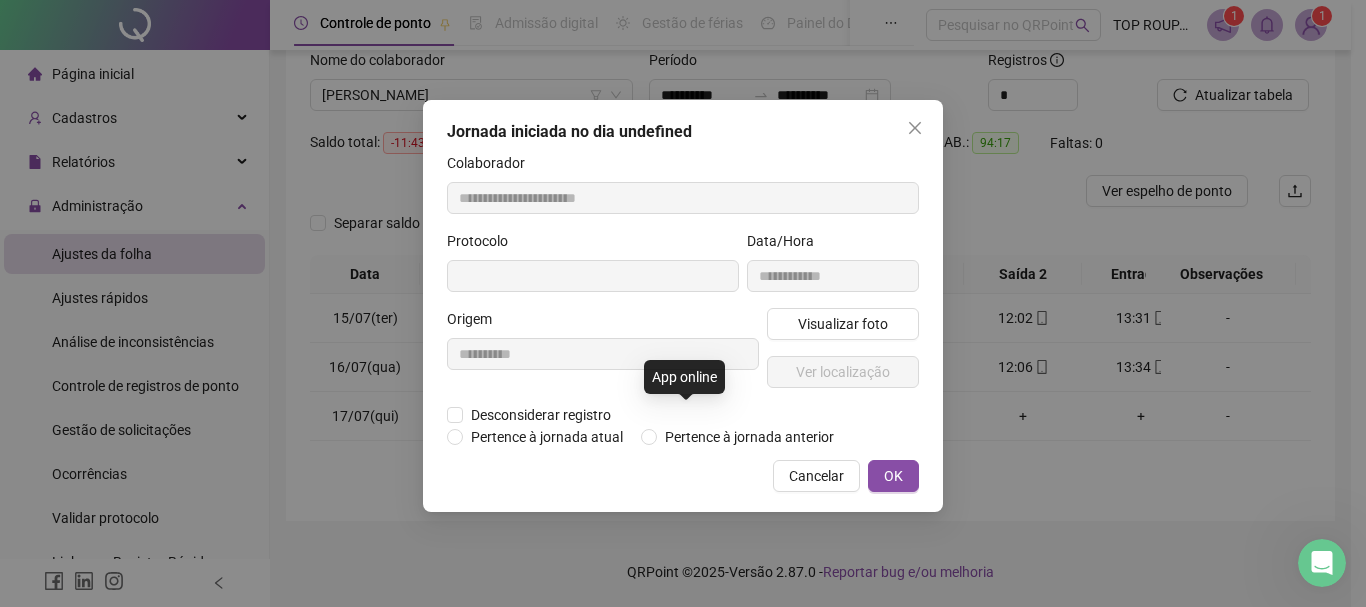 type on "**********" 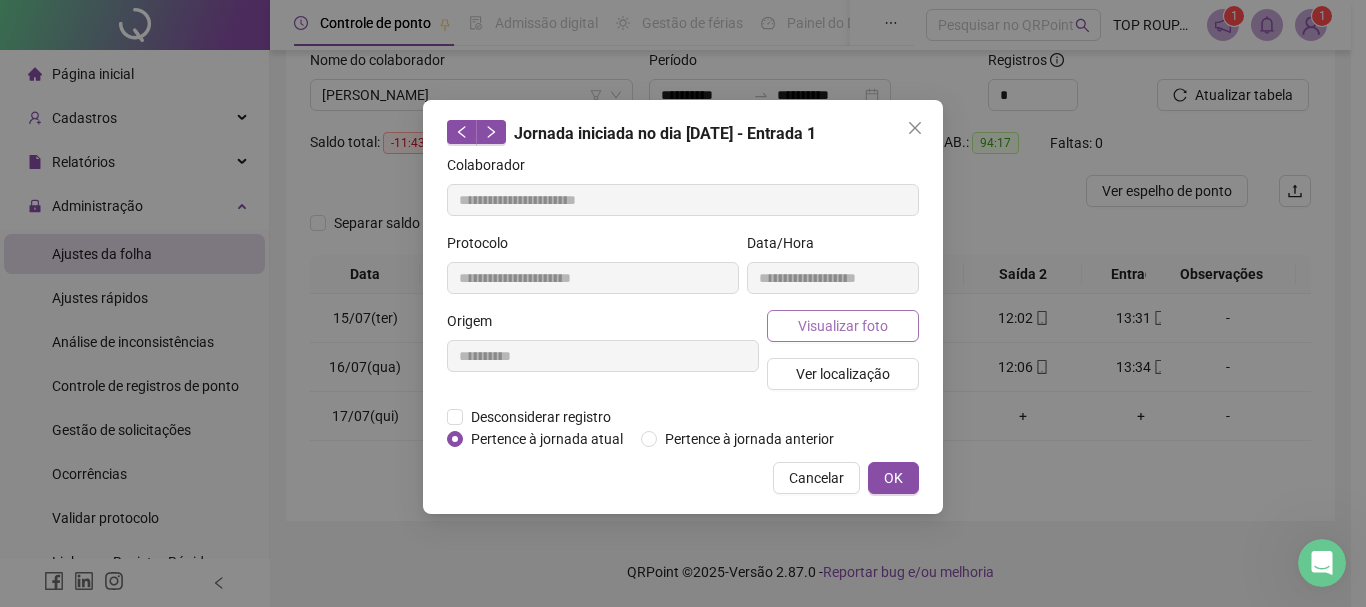 click on "Visualizar foto" at bounding box center [843, 326] 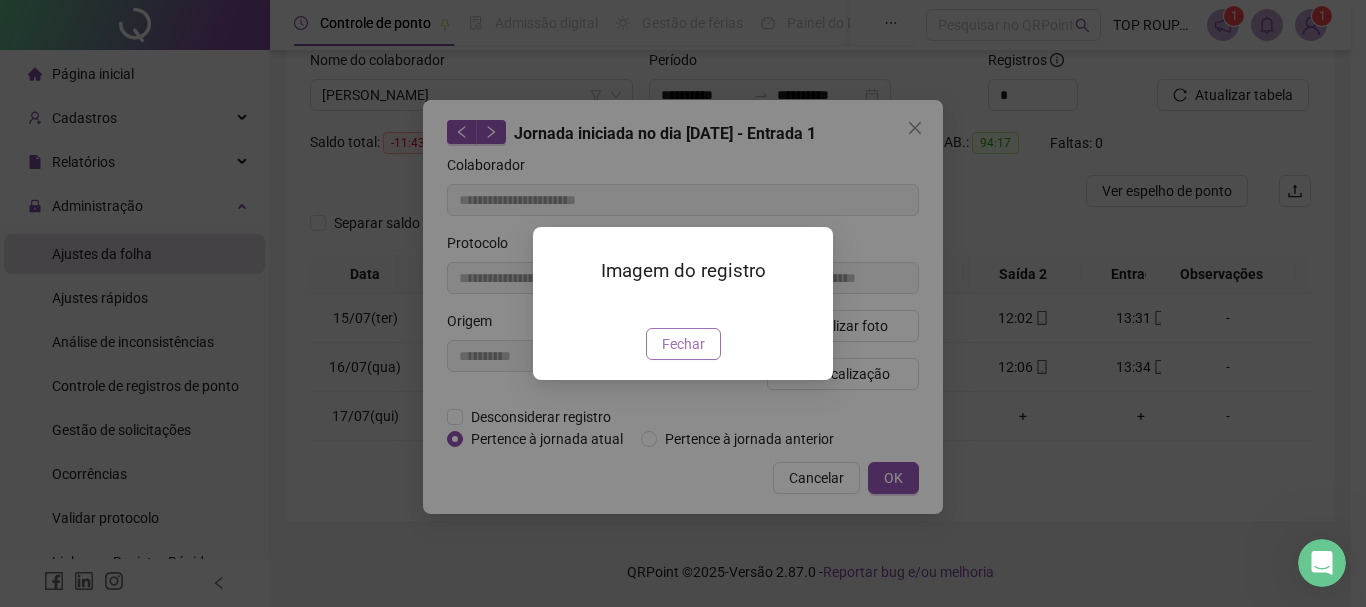 click on "Fechar" at bounding box center [683, 344] 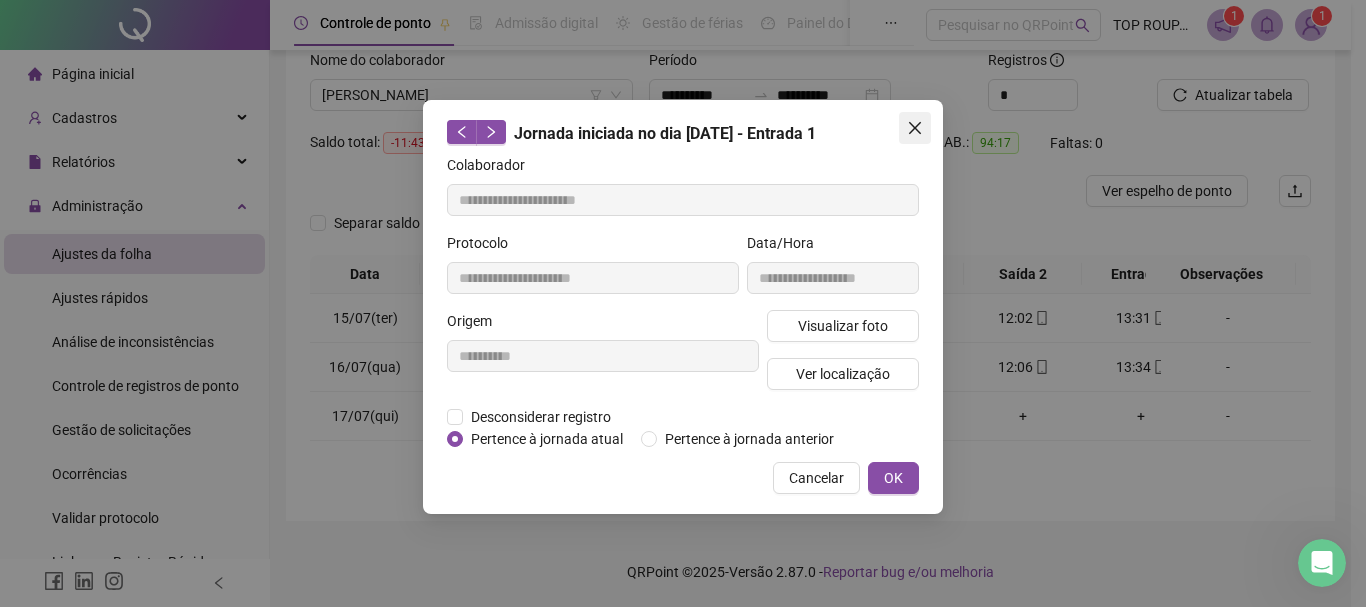 click 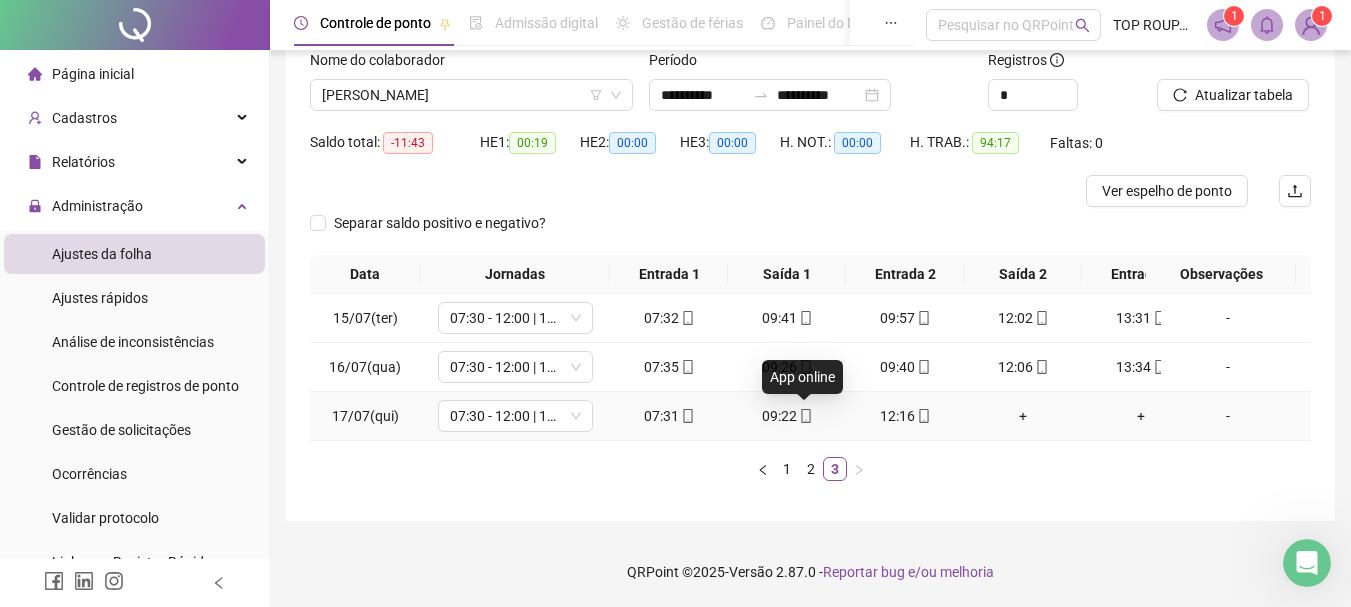 click 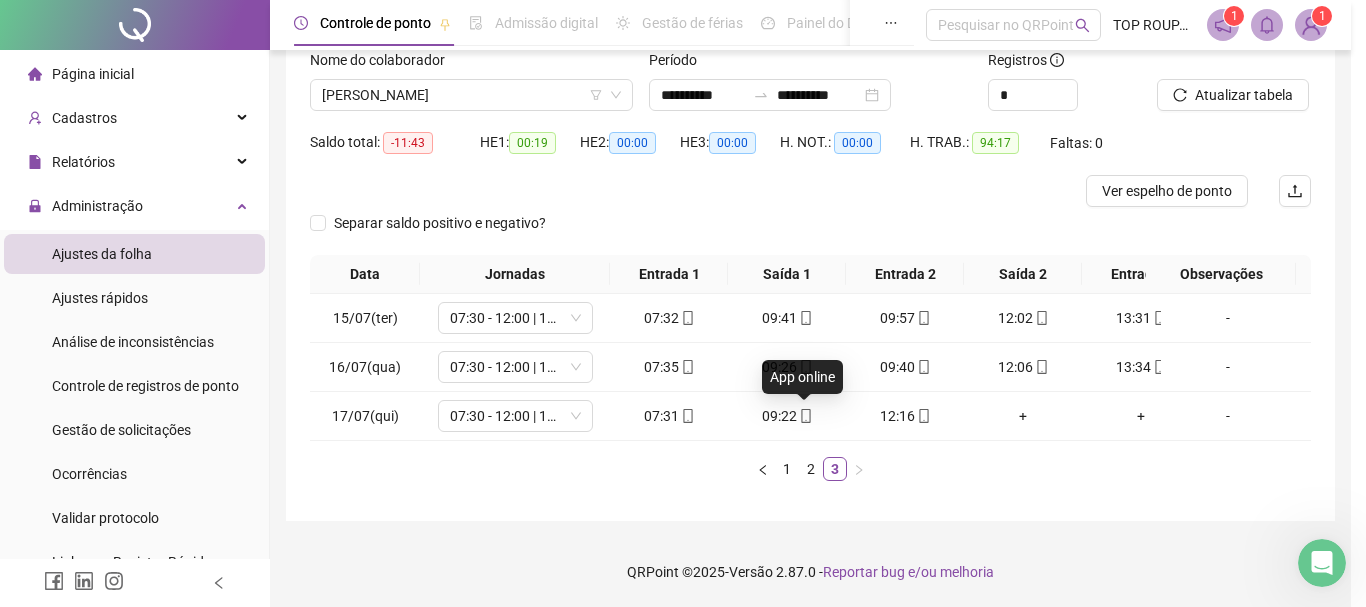 type on "**********" 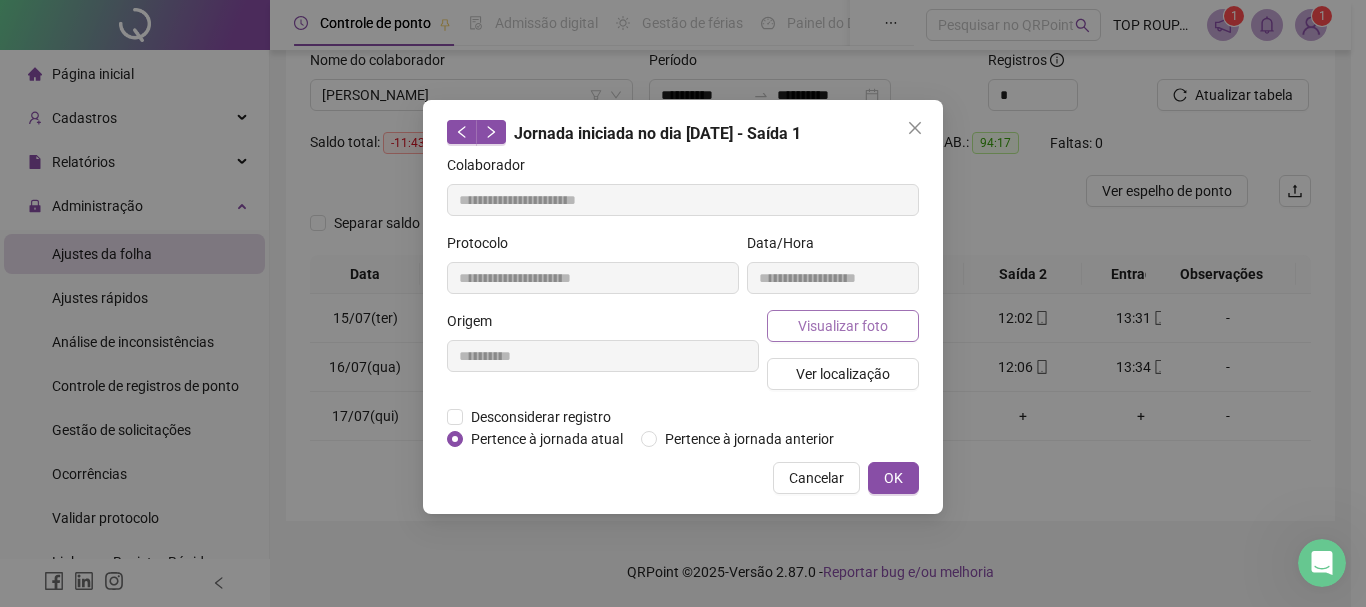 click on "Visualizar foto" at bounding box center [843, 326] 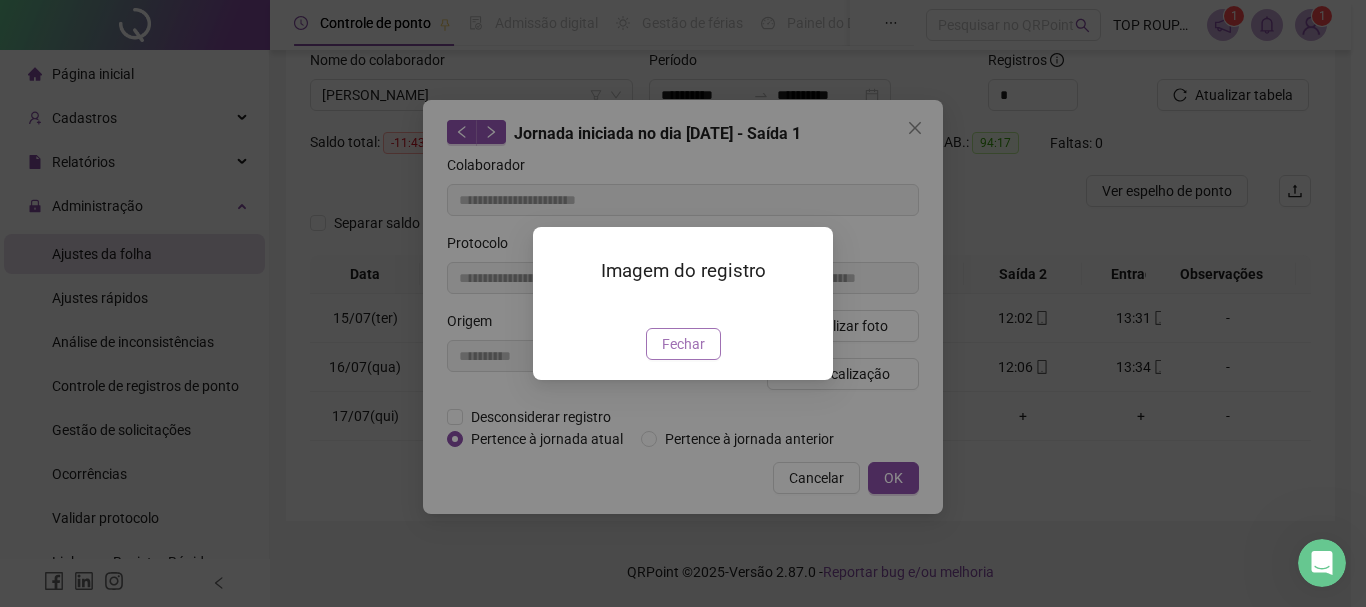 click on "Fechar" at bounding box center [683, 344] 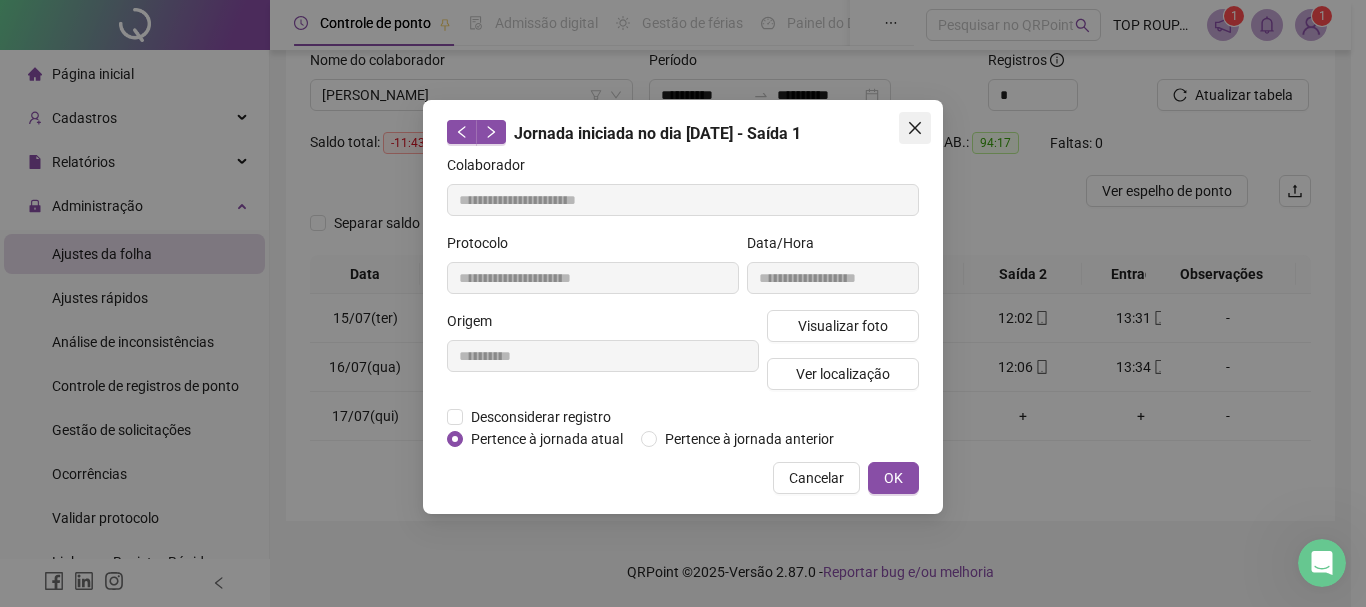 click 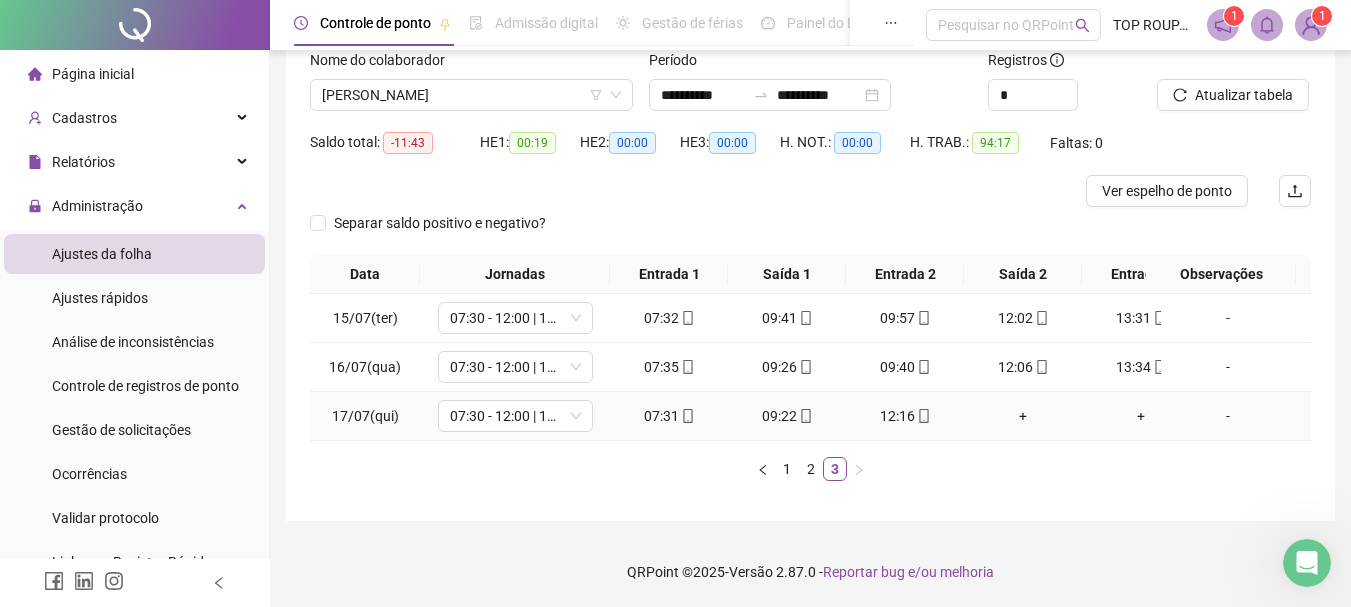 click 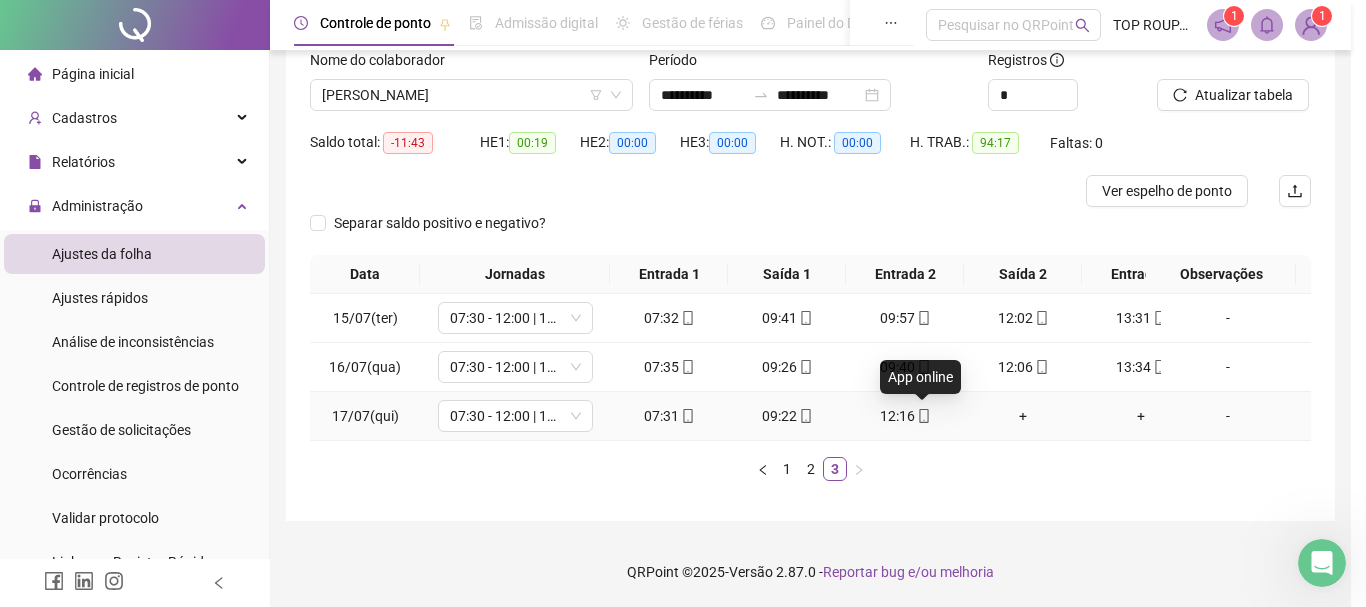type on "**********" 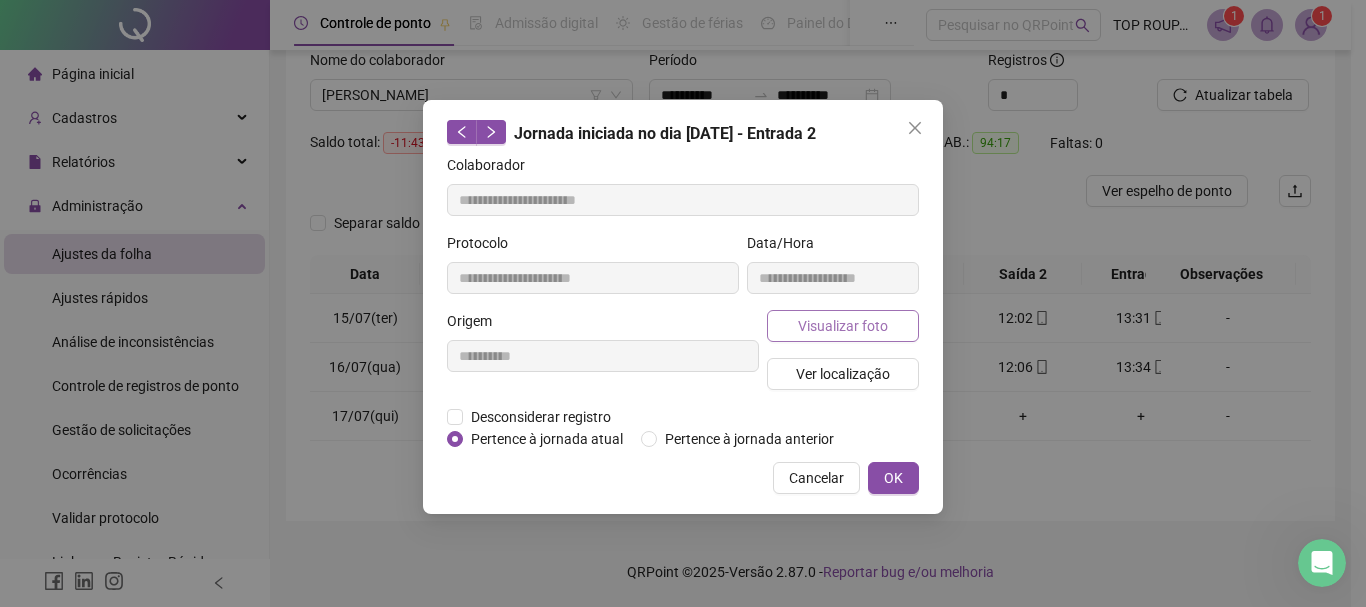 click on "Visualizar foto" at bounding box center [843, 326] 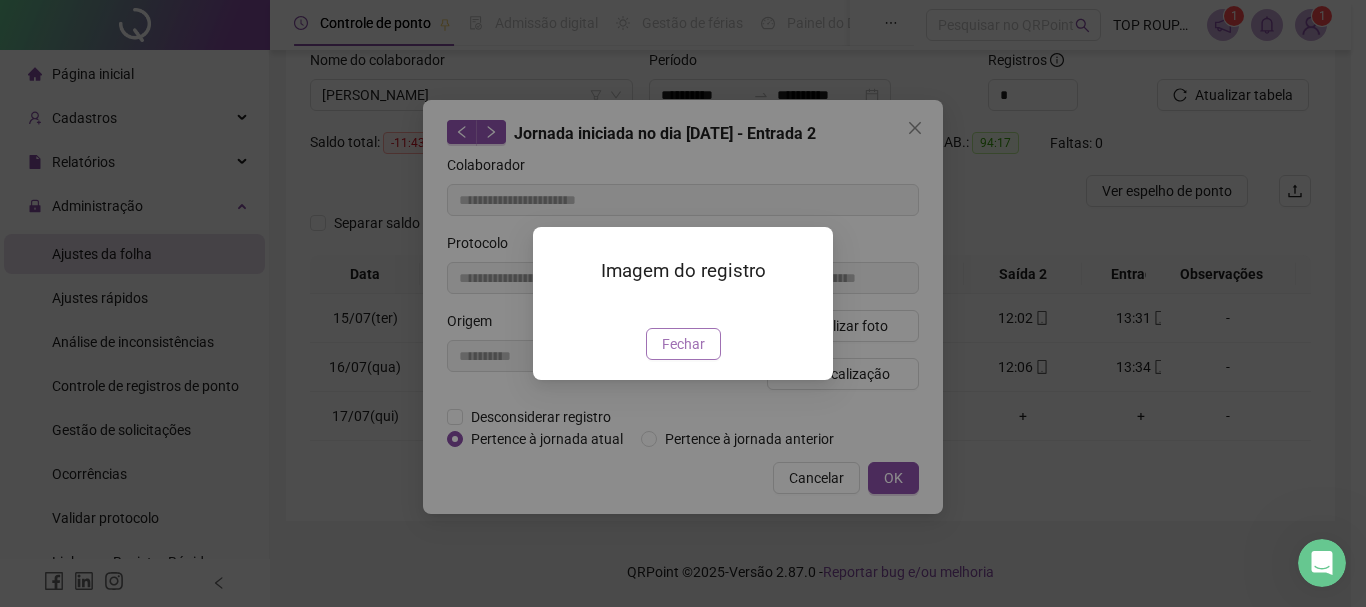 click on "Fechar" at bounding box center (683, 344) 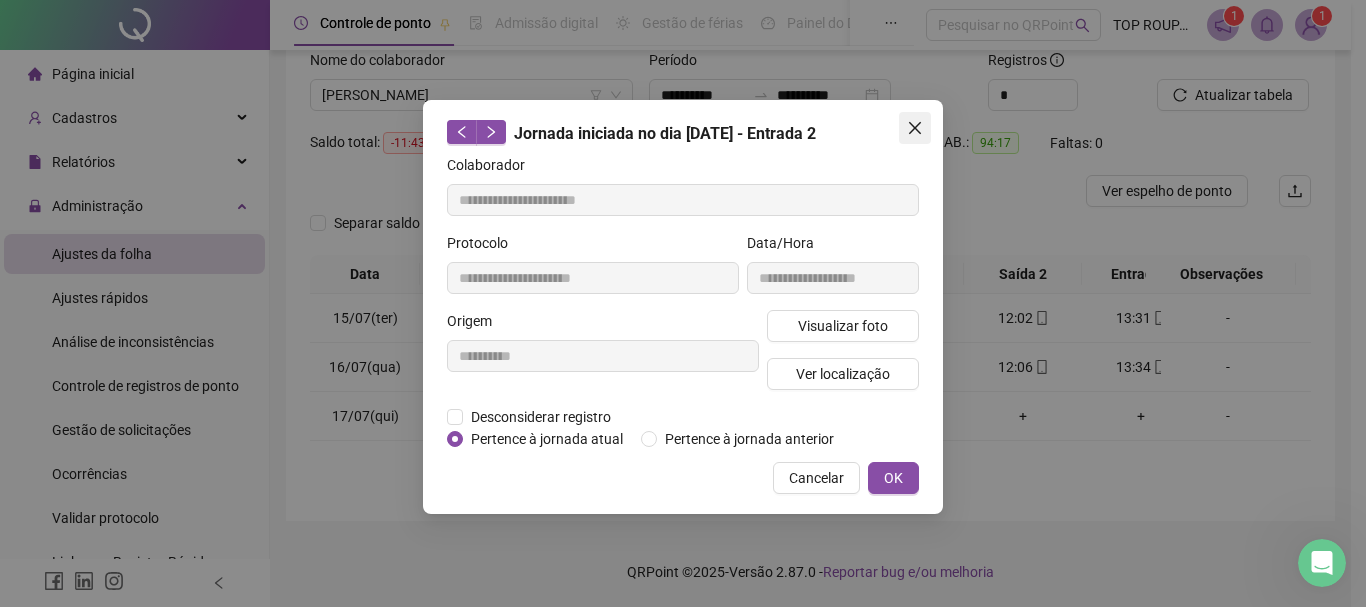 click at bounding box center (915, 128) 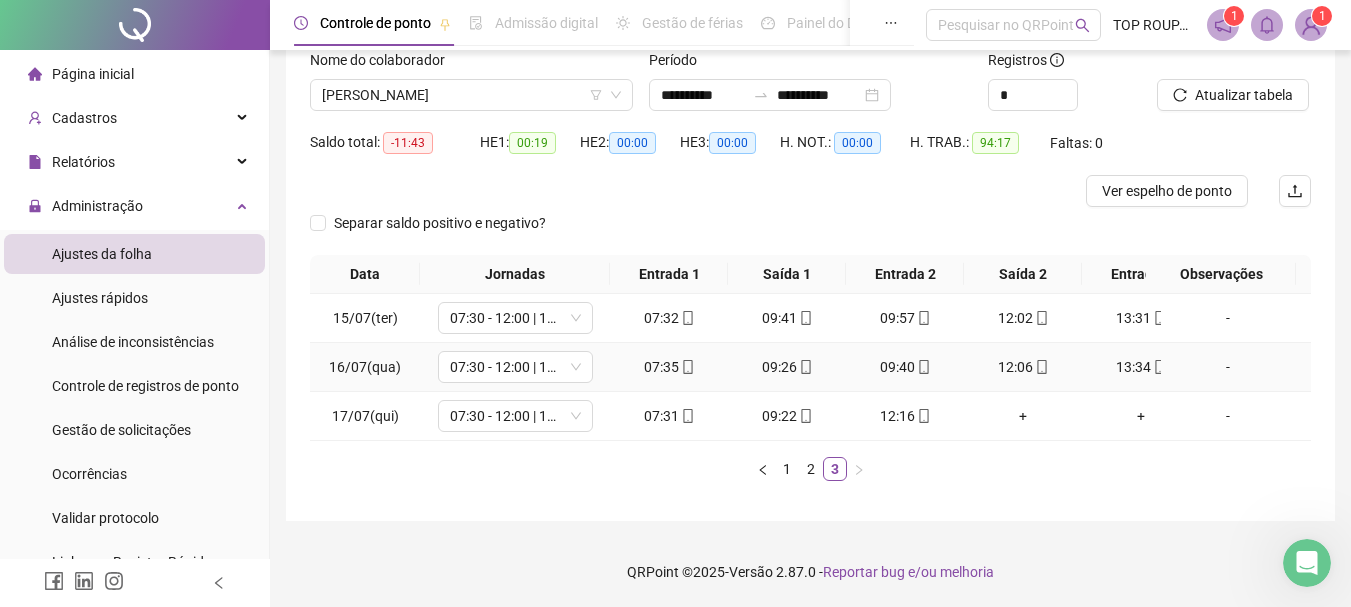 click 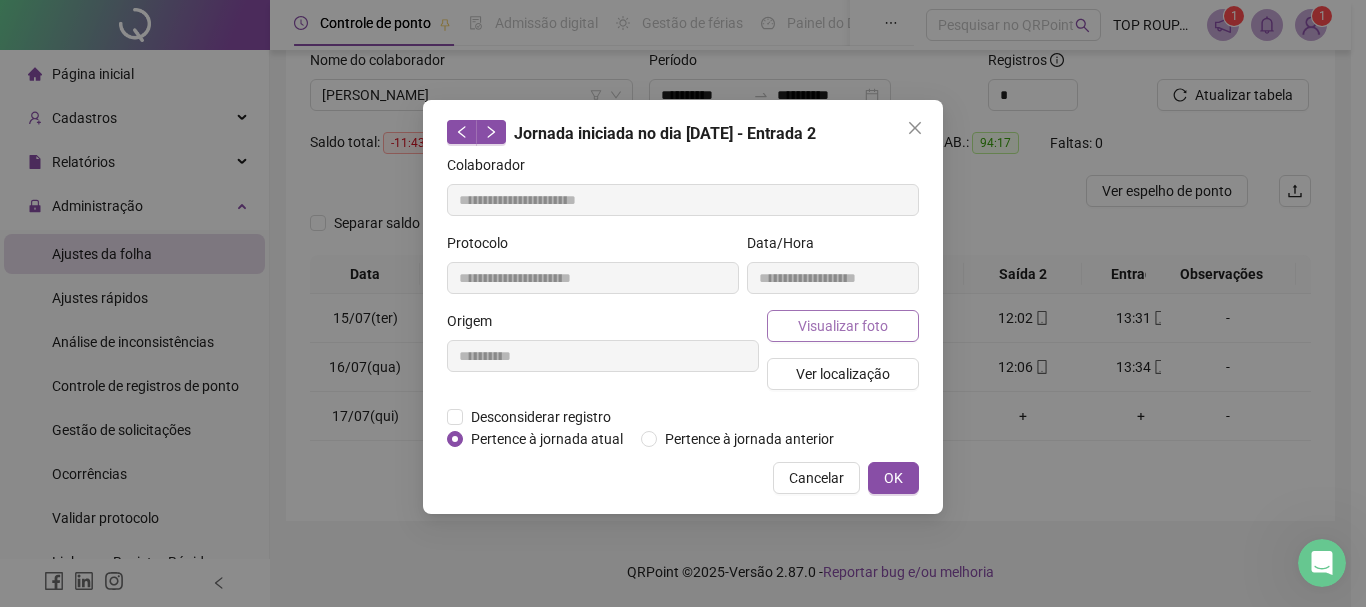 click on "Visualizar foto" at bounding box center [843, 326] 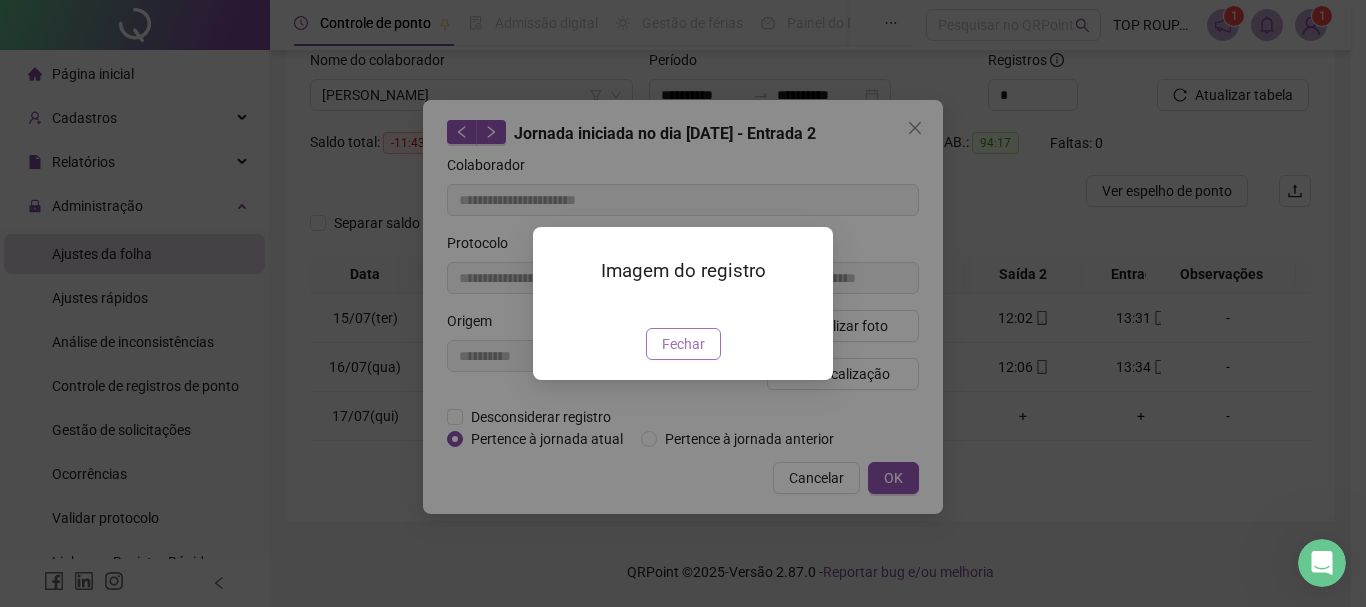 click on "Fechar" at bounding box center [683, 344] 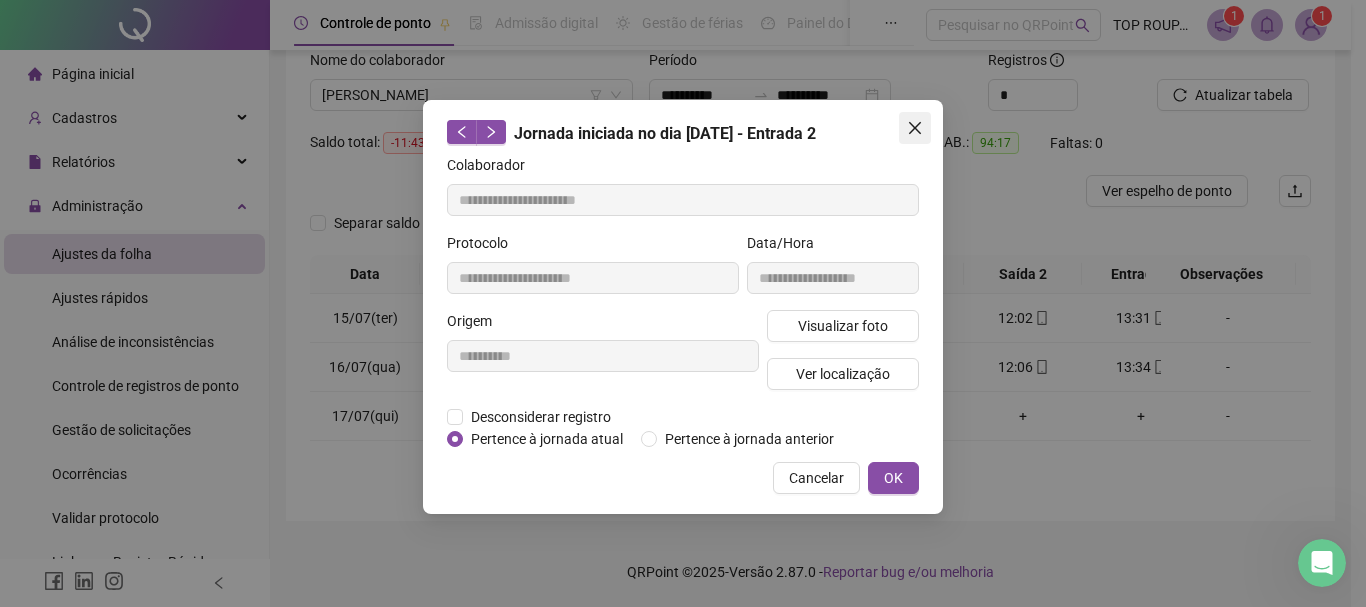 click 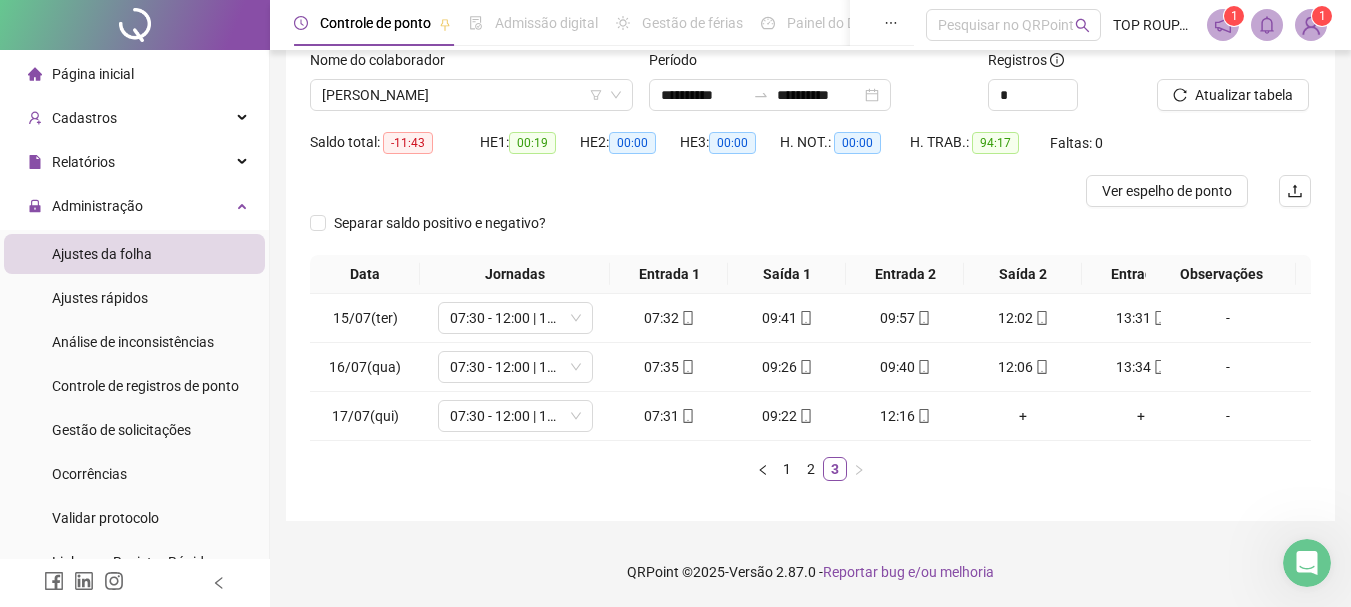 scroll, scrollTop: 0, scrollLeft: 52, axis: horizontal 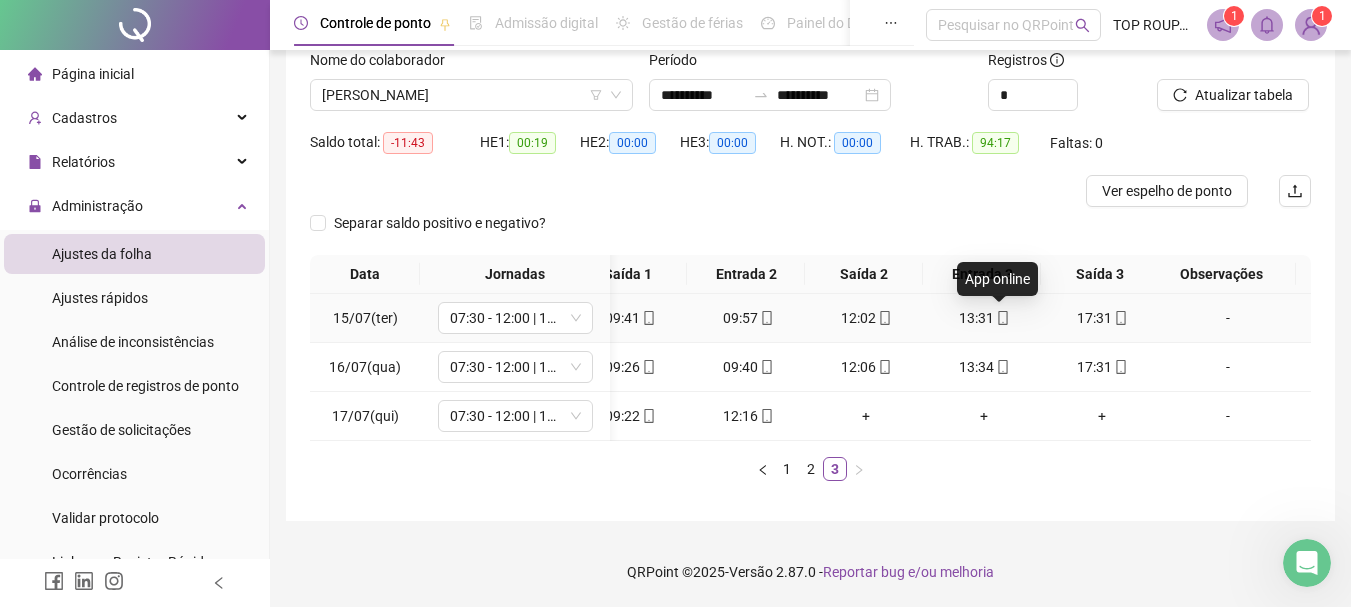 drag, startPoint x: 992, startPoint y: 298, endPoint x: 983, endPoint y: 310, distance: 15 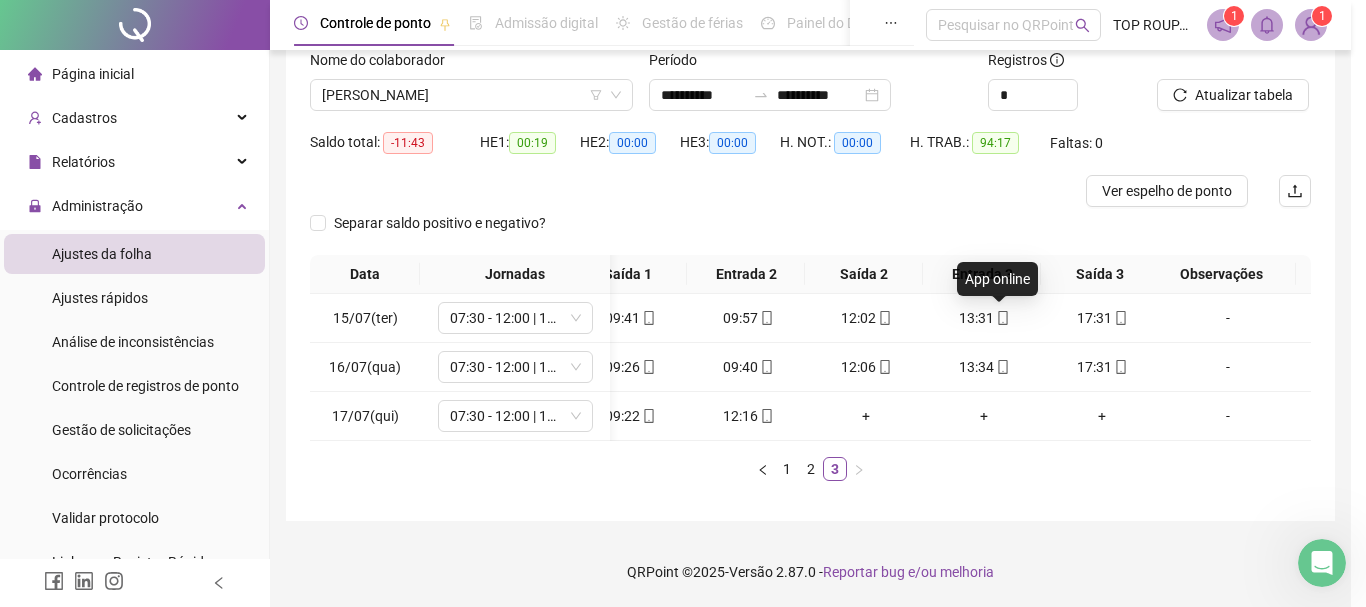 type on "**********" 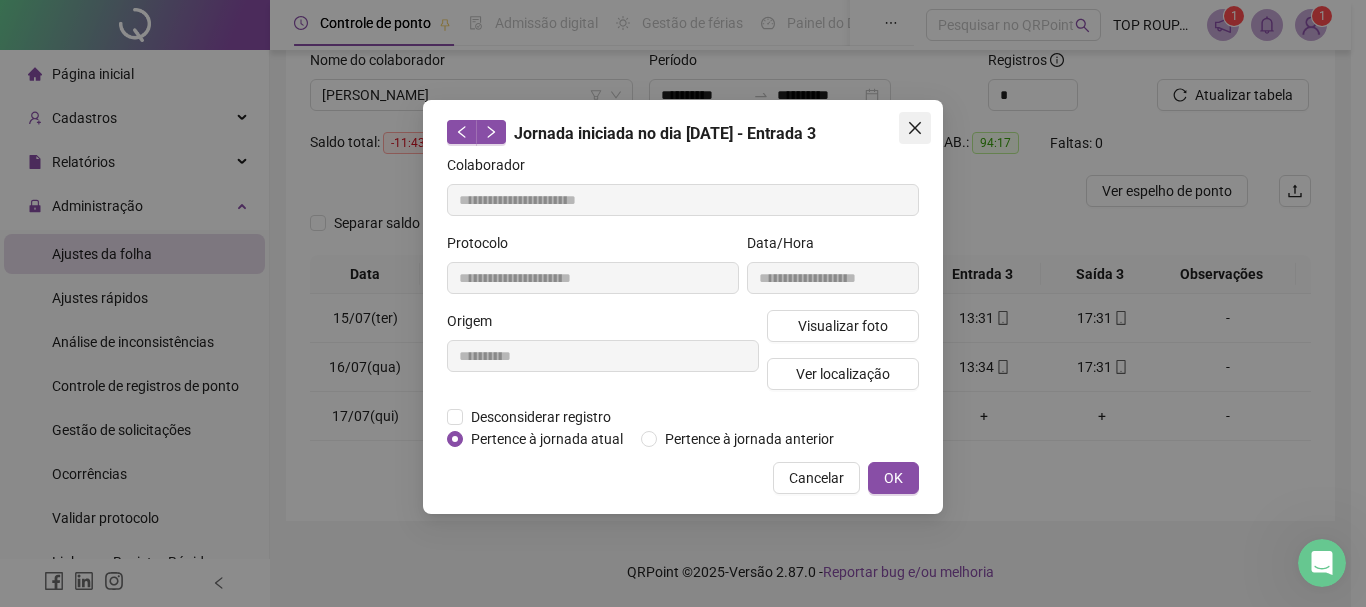 click 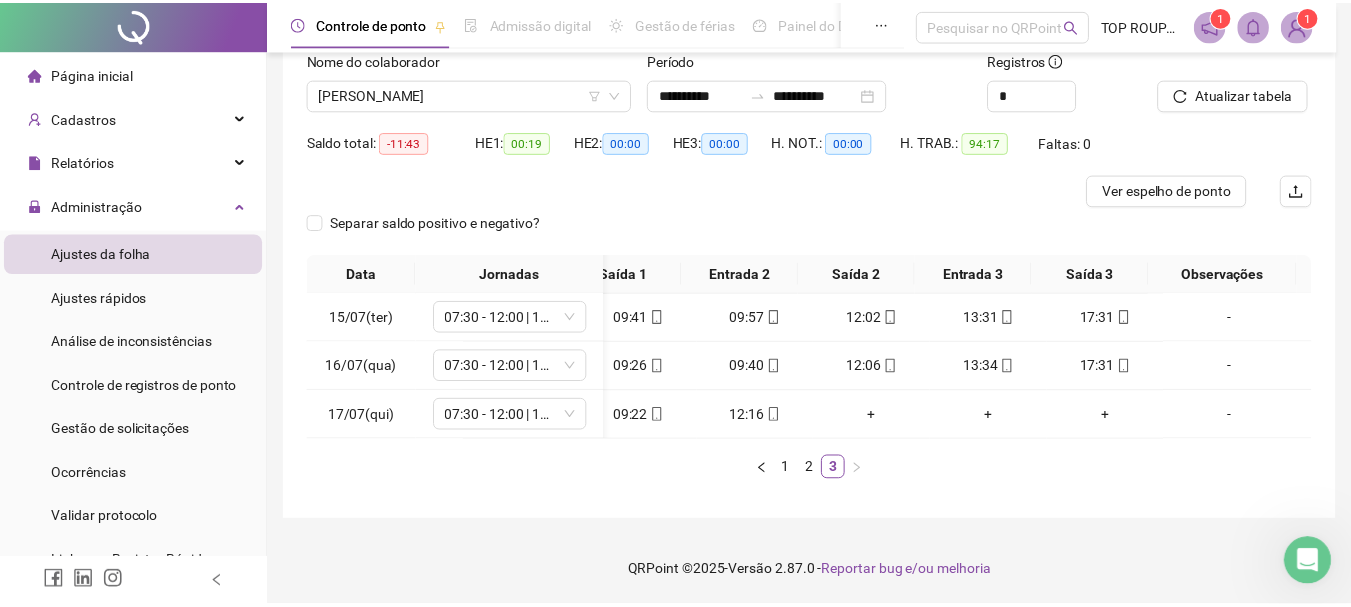 scroll, scrollTop: 0, scrollLeft: 157, axis: horizontal 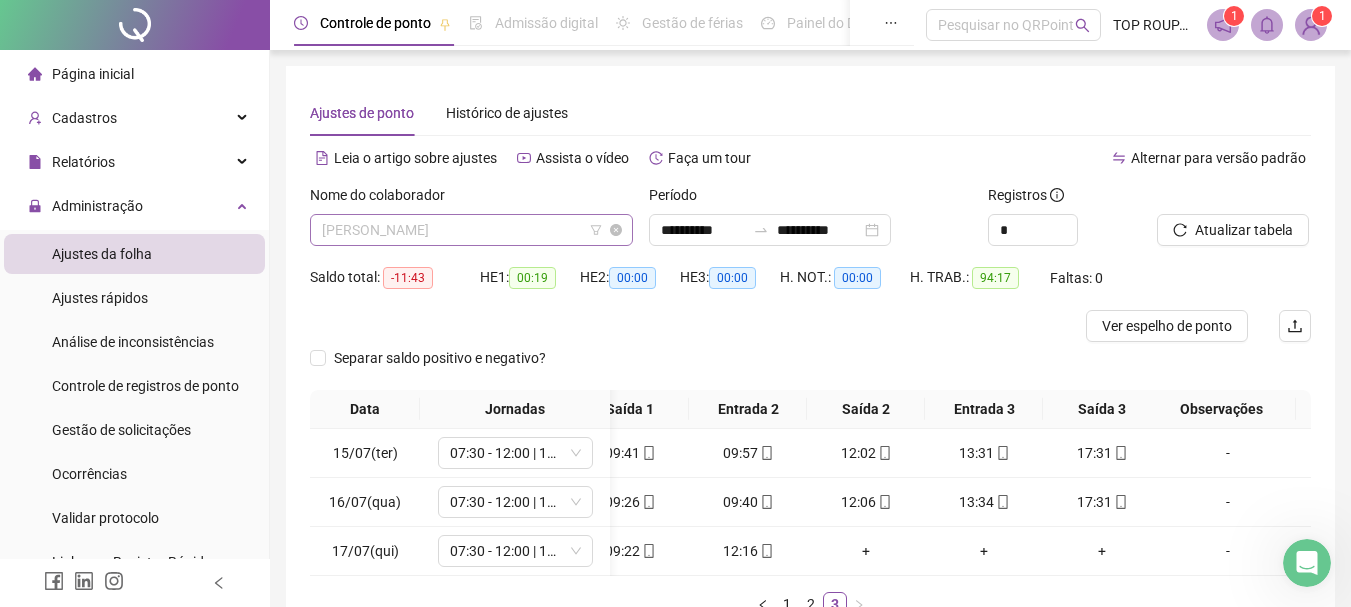 click on "[PERSON_NAME]" at bounding box center (471, 230) 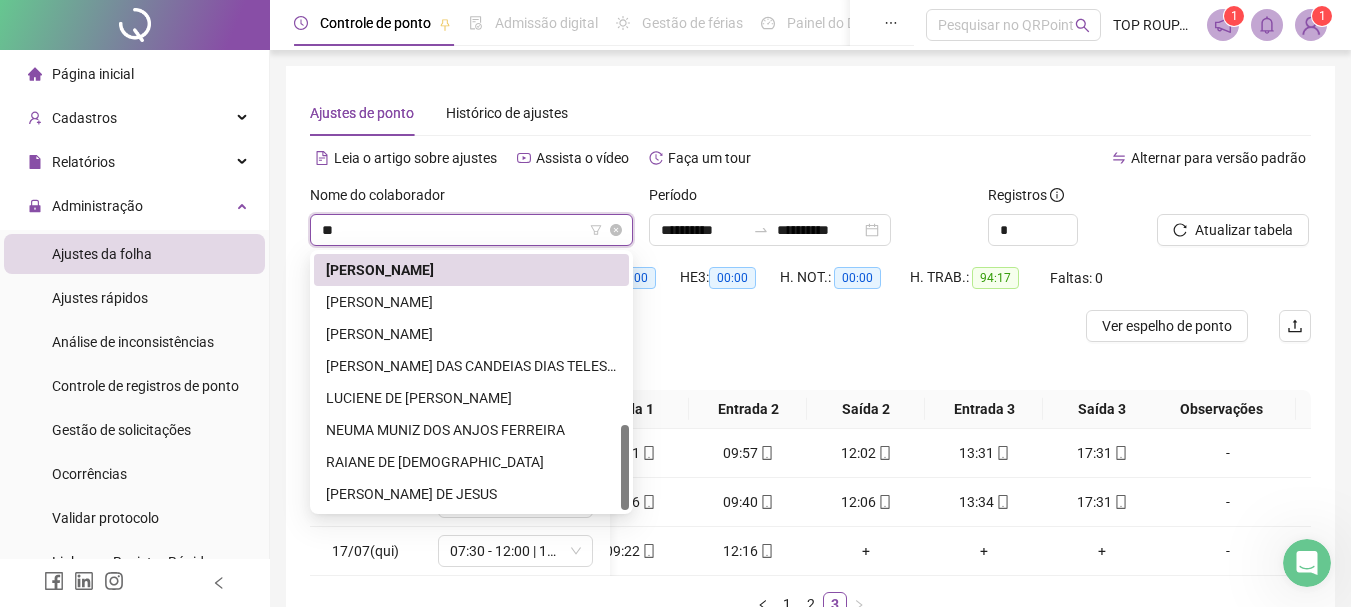 scroll, scrollTop: 0, scrollLeft: 0, axis: both 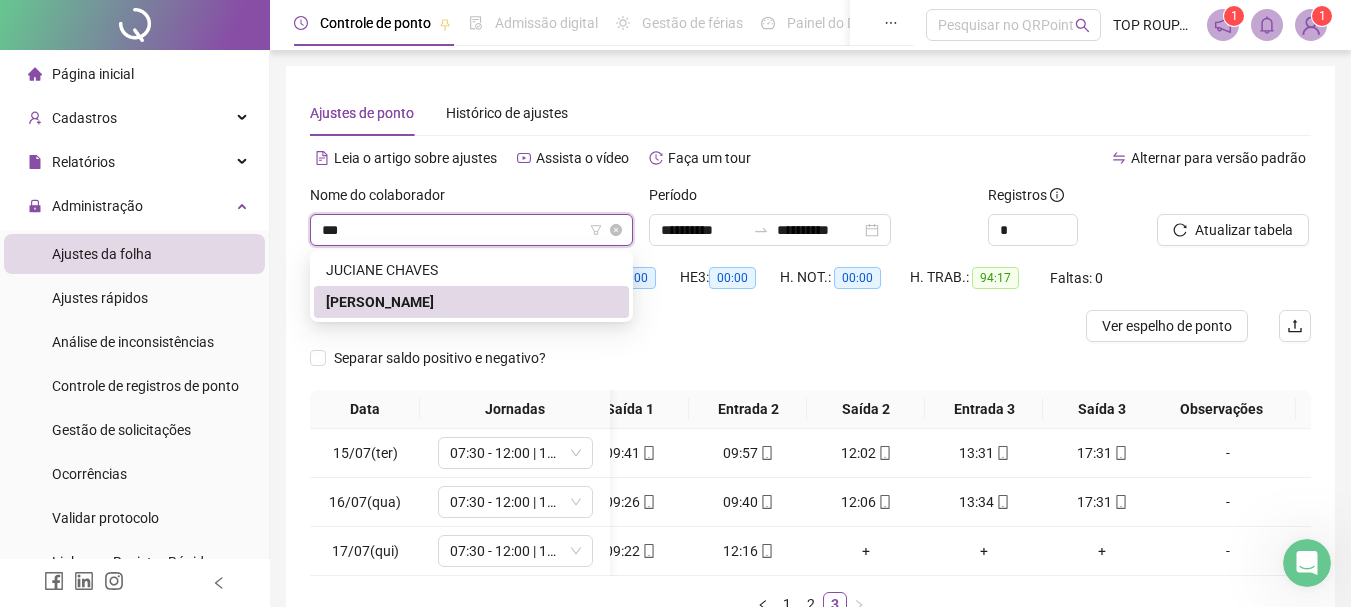 type on "****" 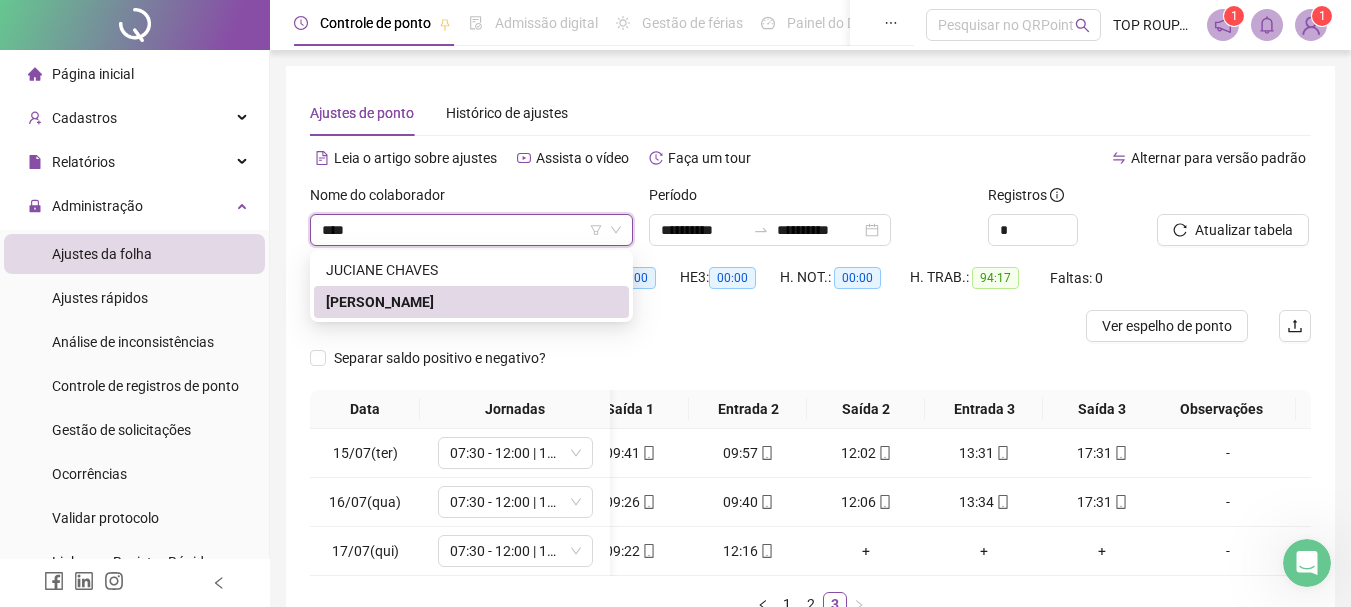 click on "[PERSON_NAME]" at bounding box center (471, 302) 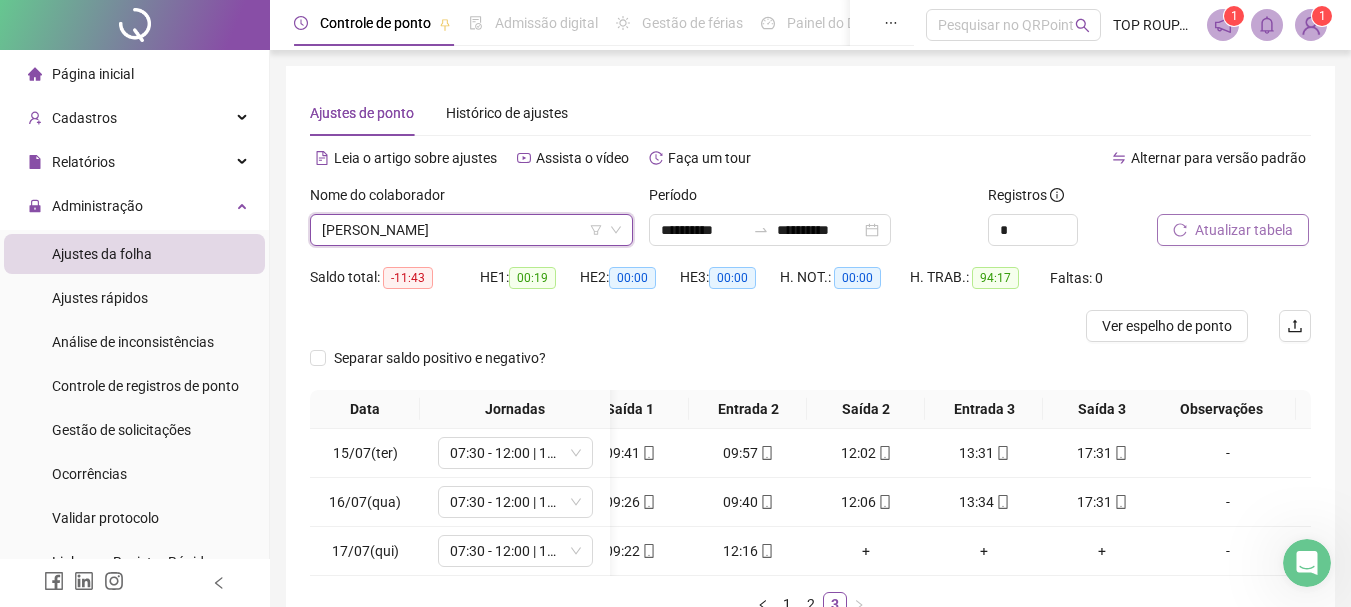 click on "Atualizar tabela" at bounding box center (1244, 230) 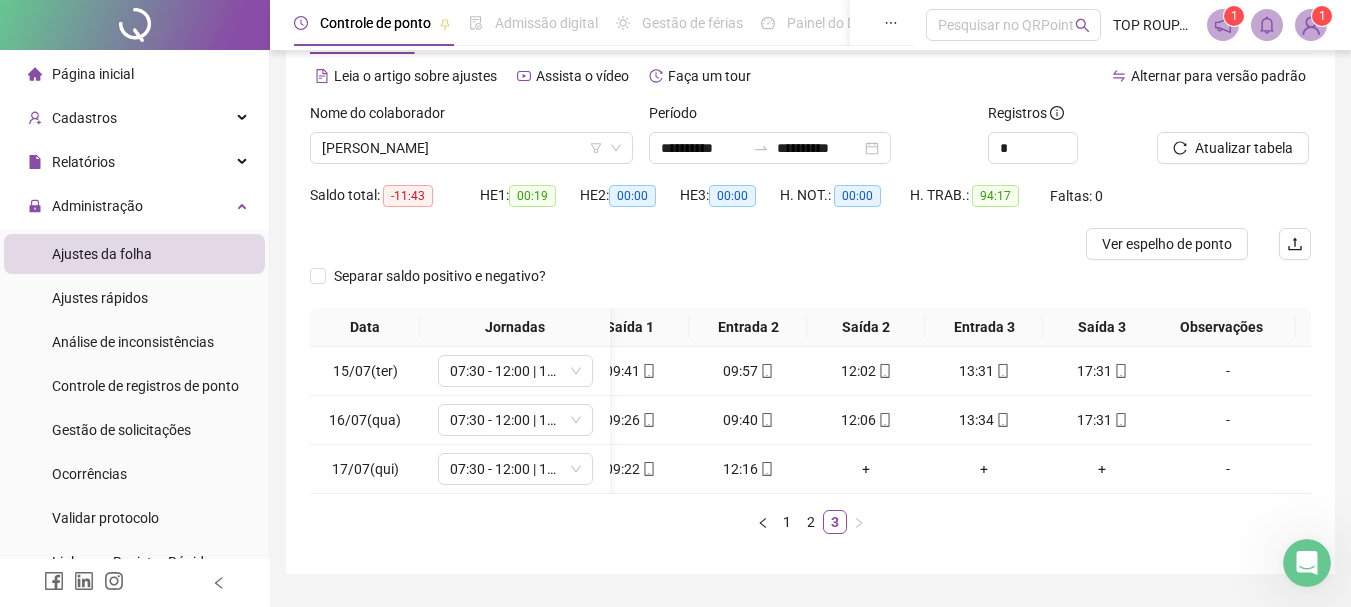 scroll, scrollTop: 150, scrollLeft: 0, axis: vertical 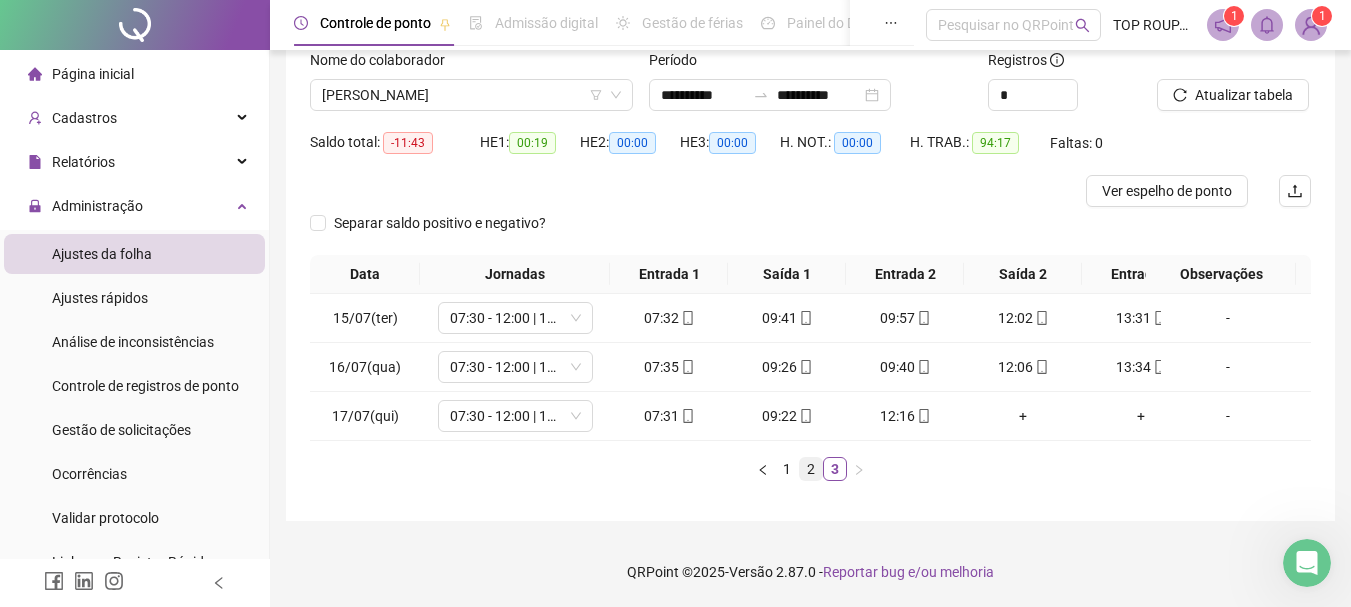 click on "2" at bounding box center (811, 469) 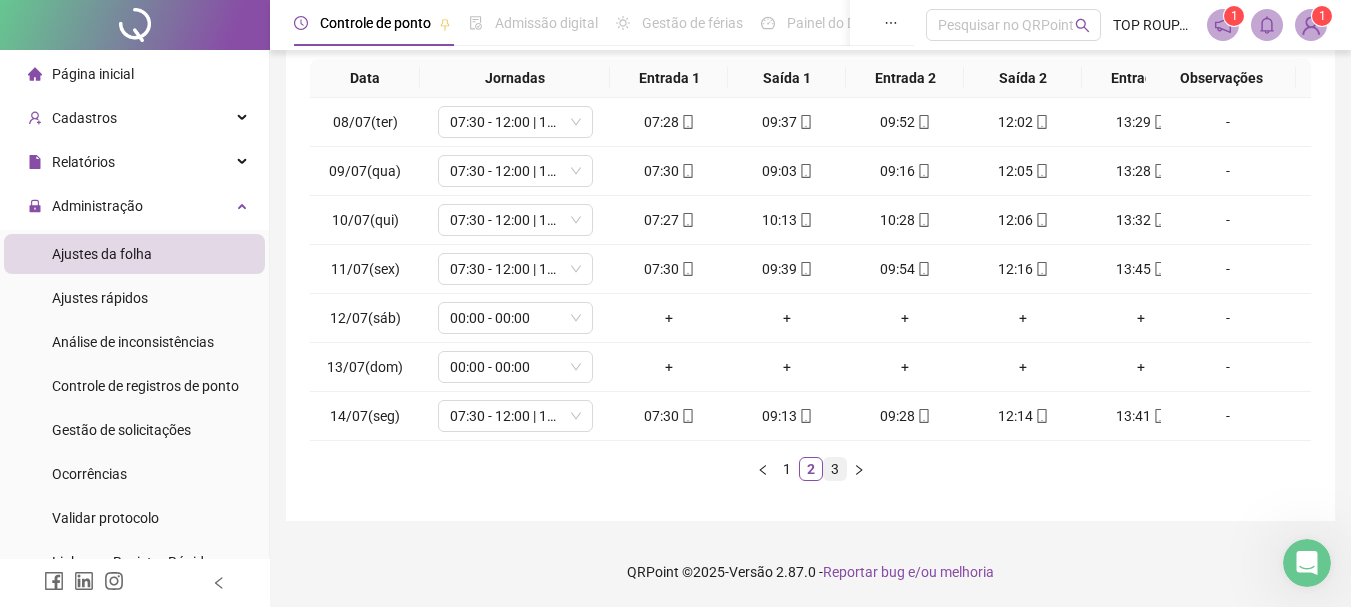 click on "3" at bounding box center [835, 469] 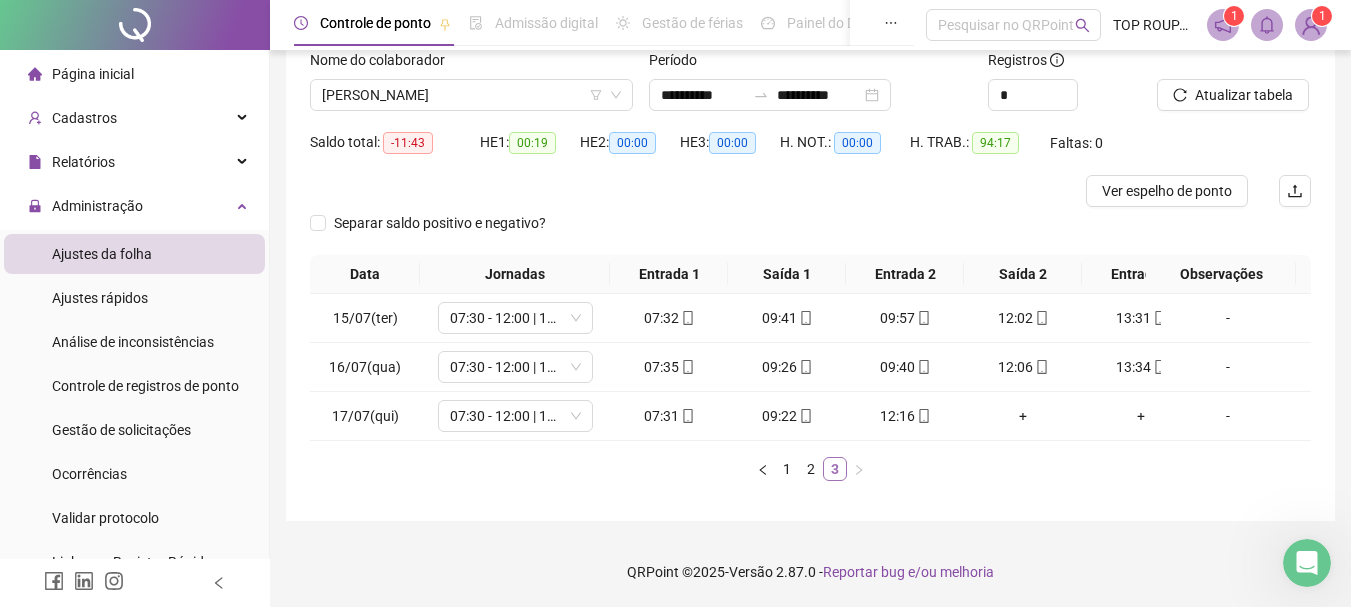 scroll, scrollTop: 150, scrollLeft: 0, axis: vertical 